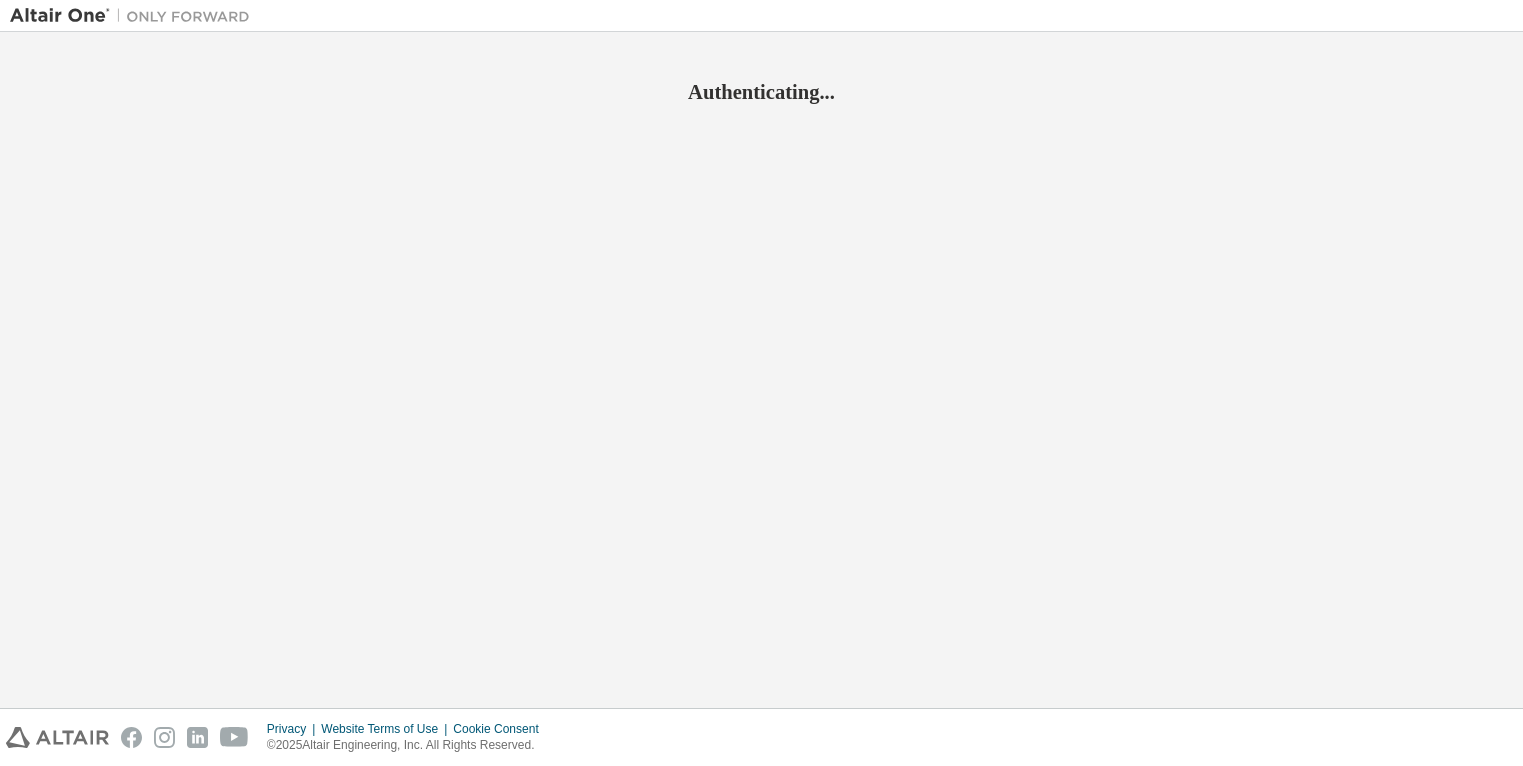 scroll, scrollTop: 0, scrollLeft: 0, axis: both 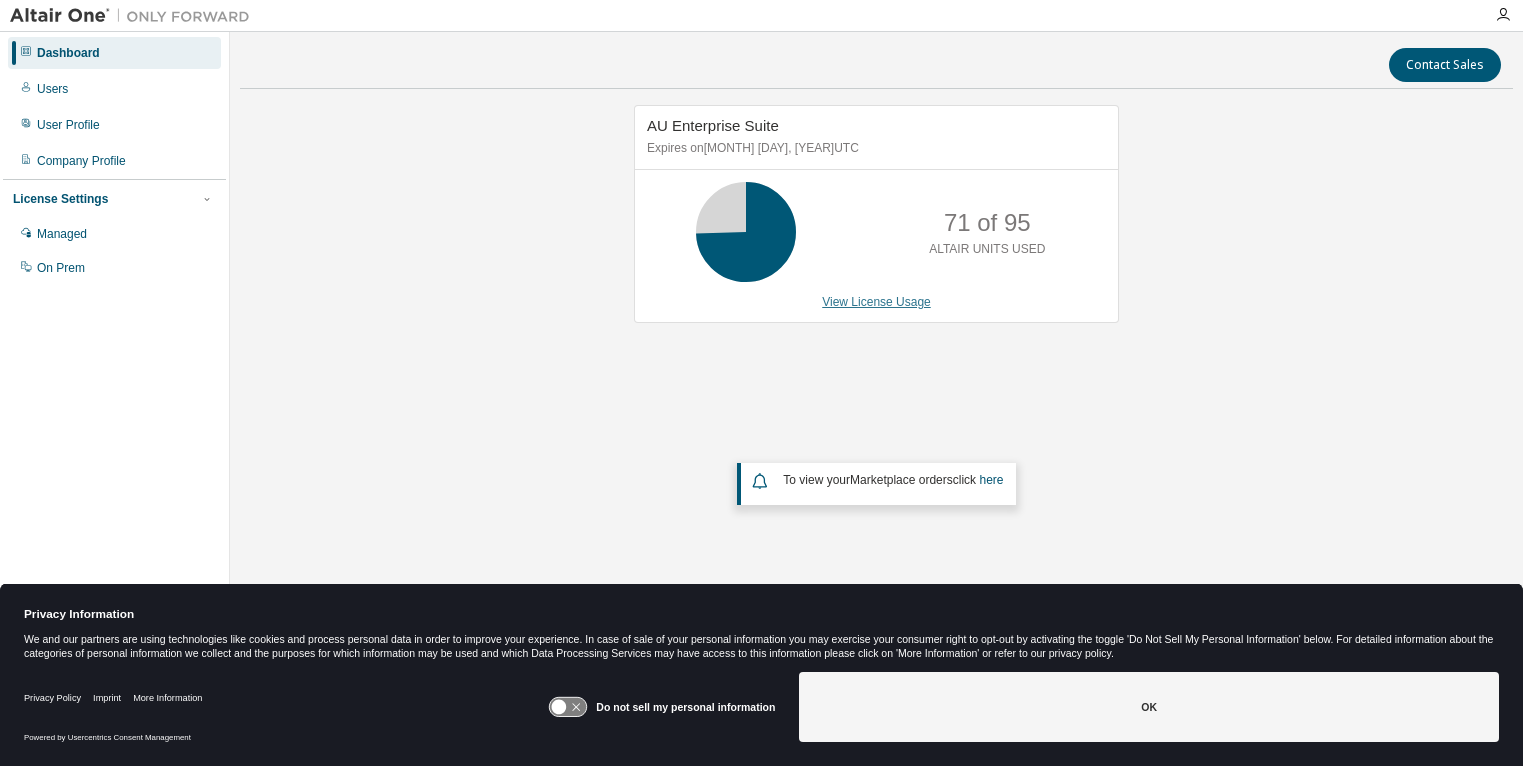 click on "View License Usage" at bounding box center (876, 302) 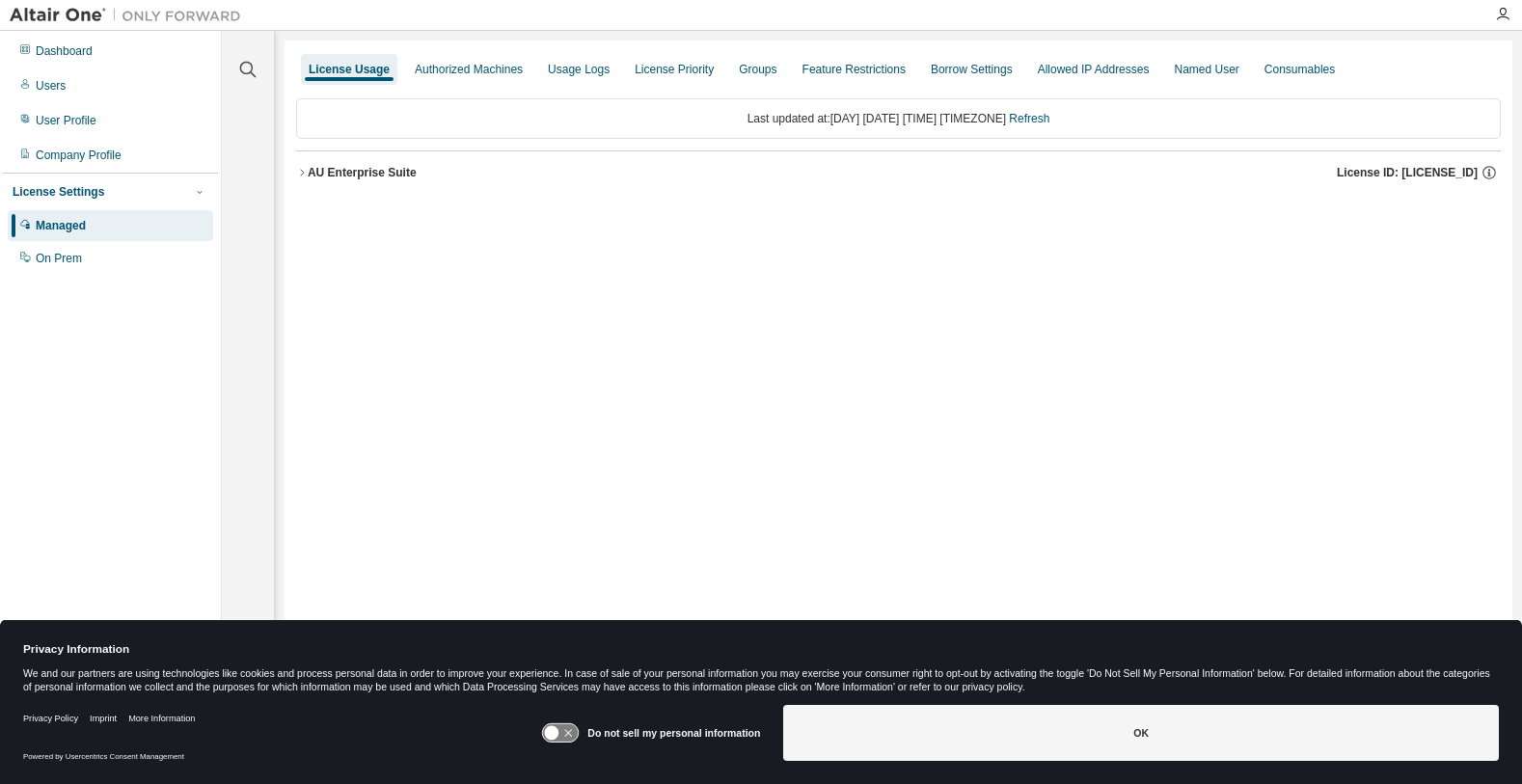click on "AU Enterprise Suite" at bounding box center (362, 173) 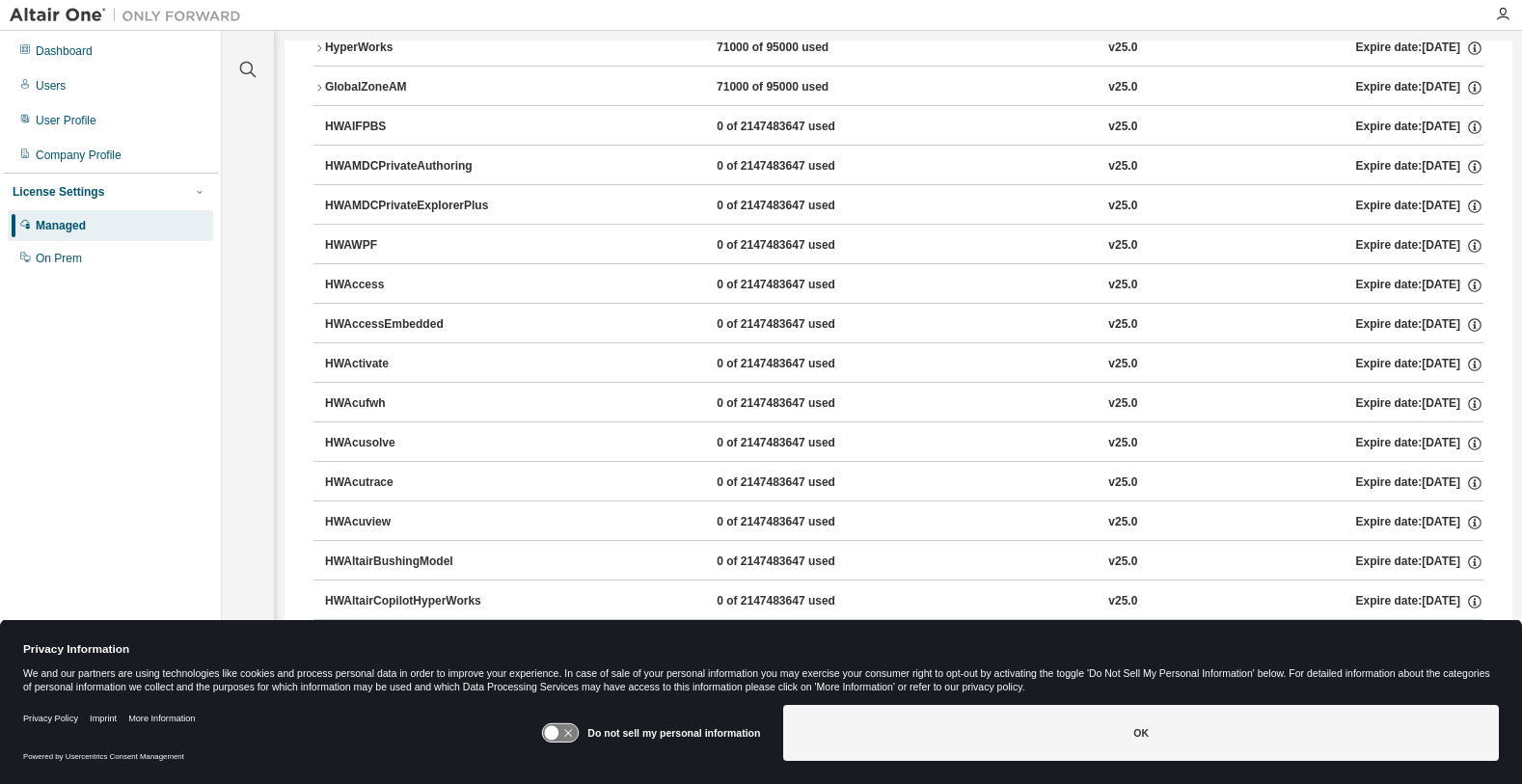 scroll, scrollTop: 0, scrollLeft: 0, axis: both 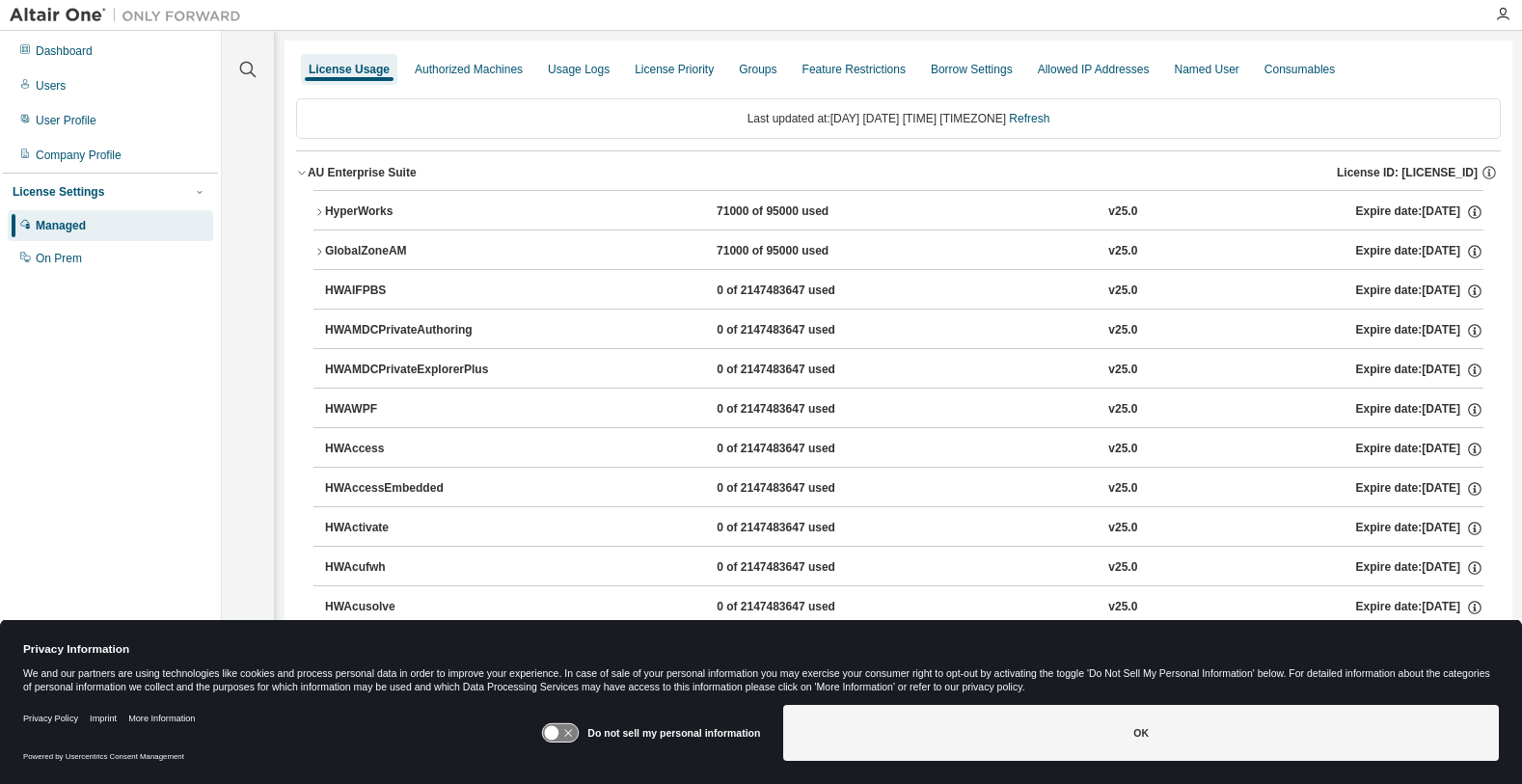 drag, startPoint x: 684, startPoint y: 77, endPoint x: 683, endPoint y: 95, distance: 18.027756 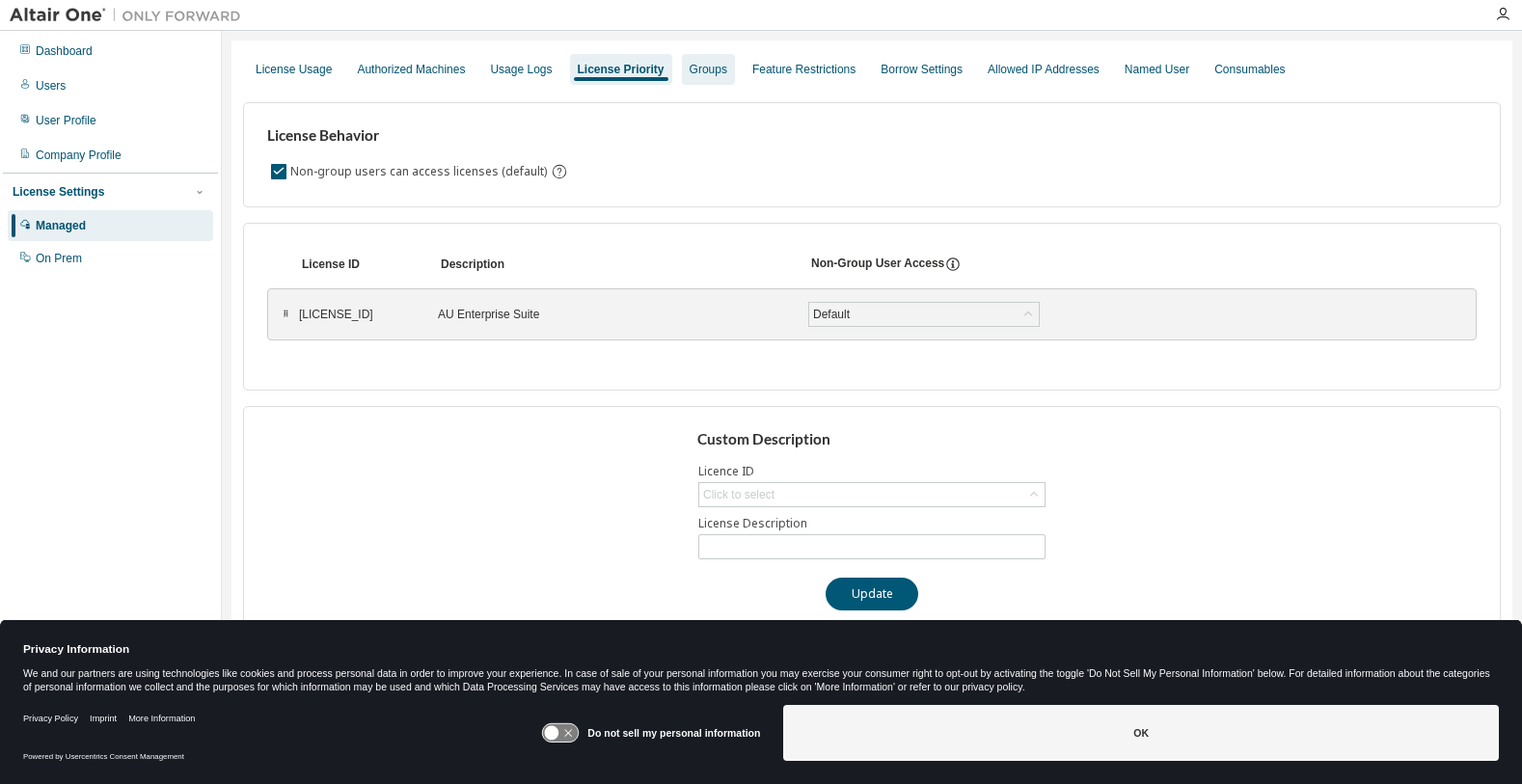 click on "Groups" at bounding box center (708, 69) 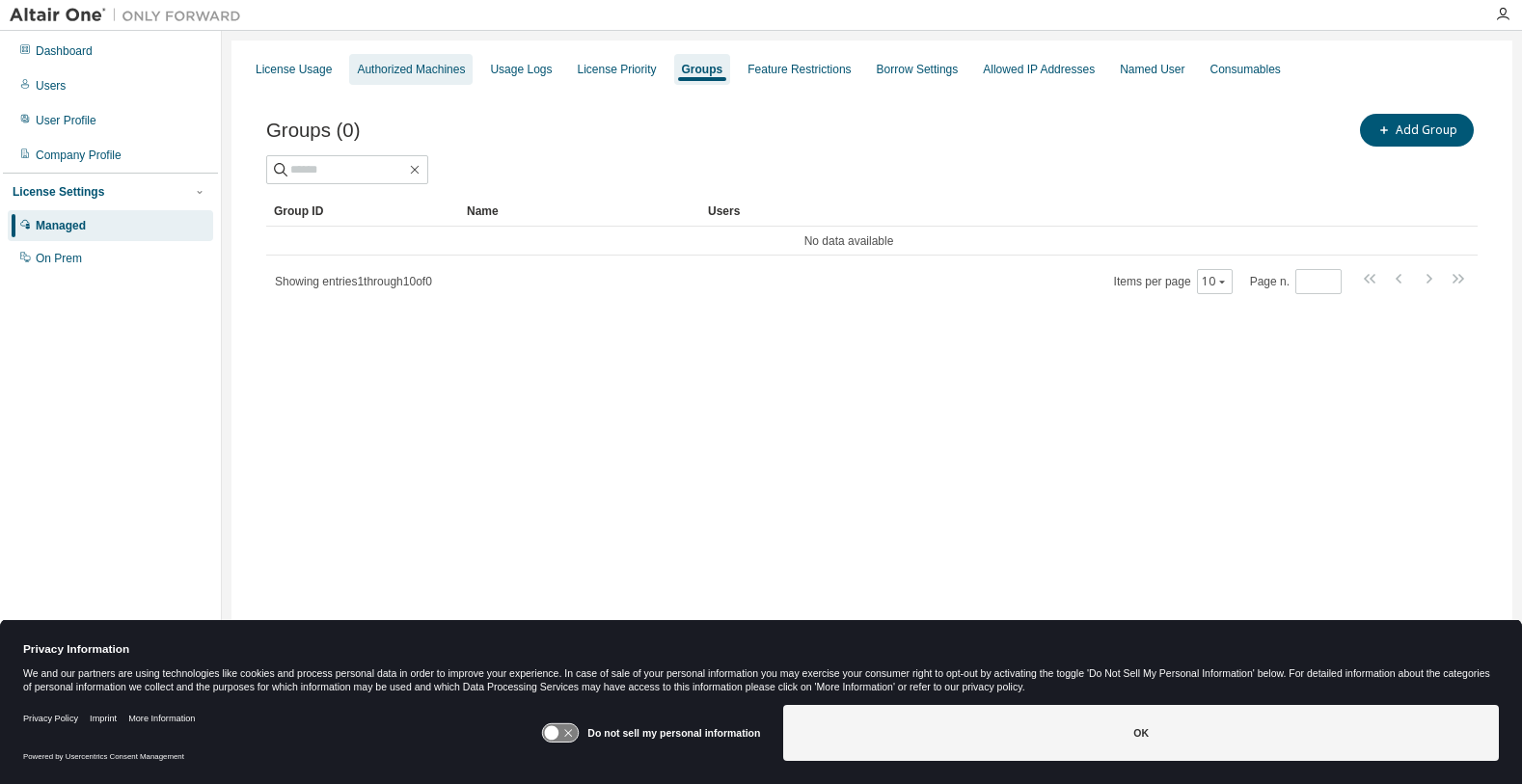 click on "Authorized Machines" at bounding box center [411, 69] 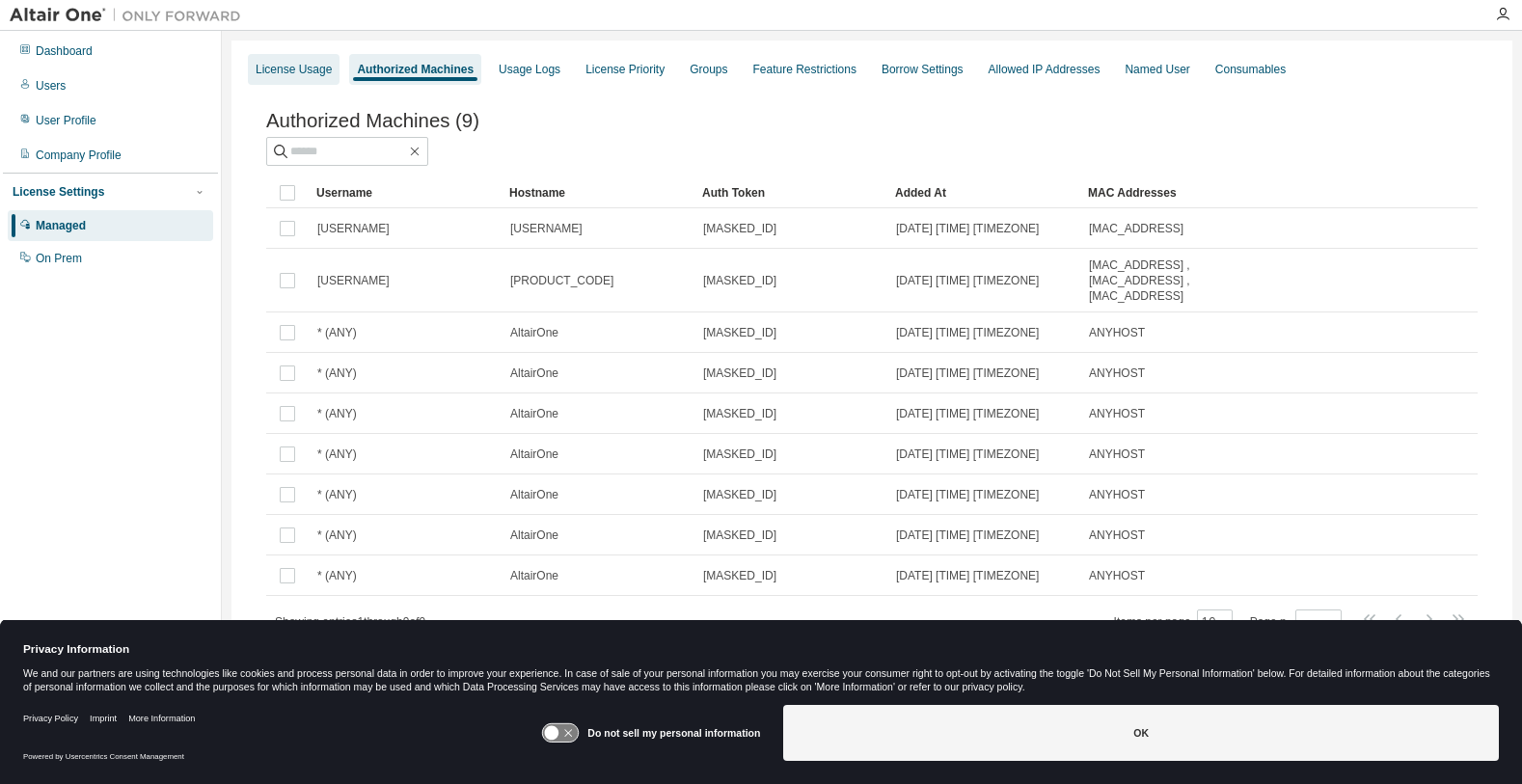 click on "License Usage" at bounding box center (293, 69) 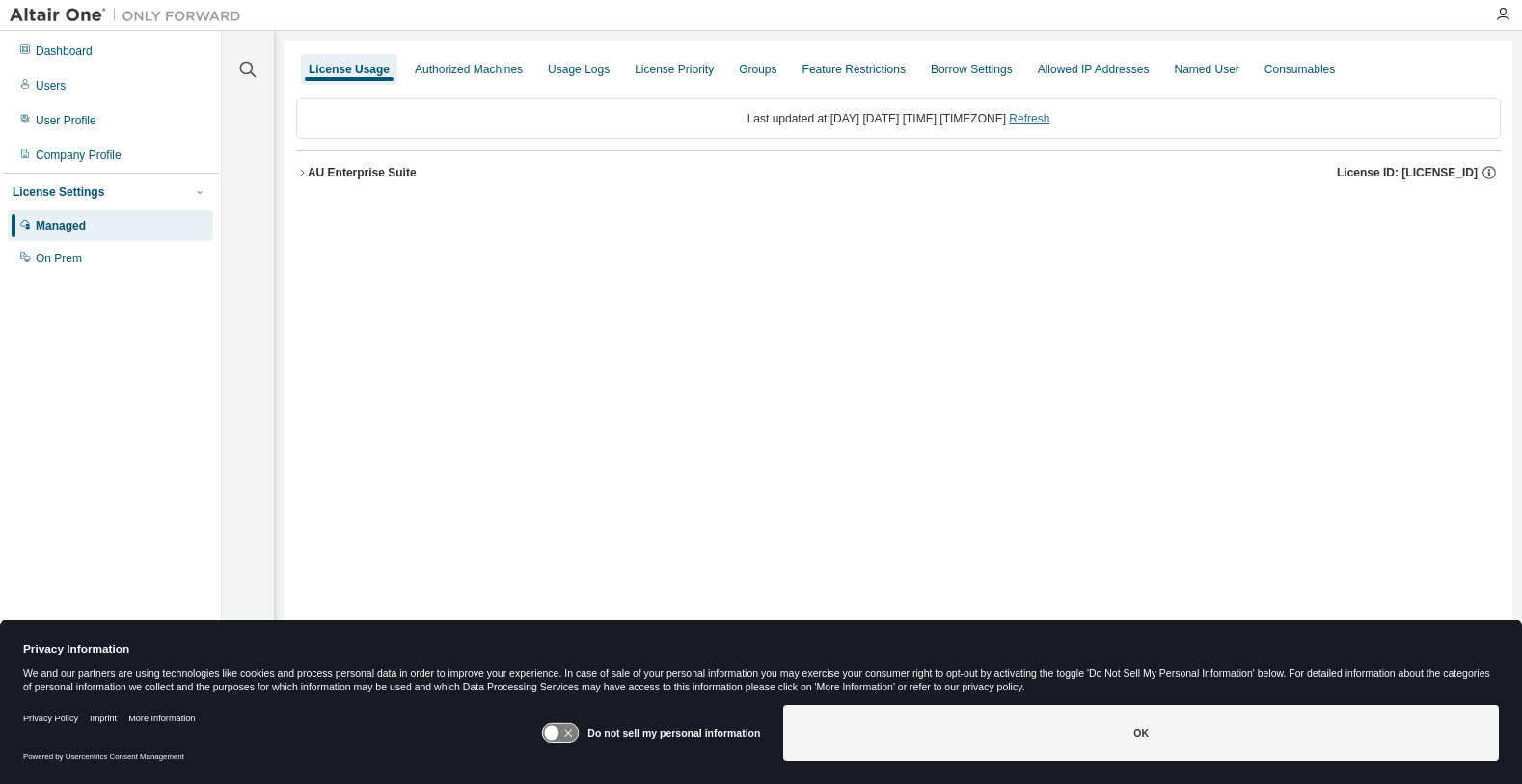 click on "Refresh" at bounding box center [1029, 119] 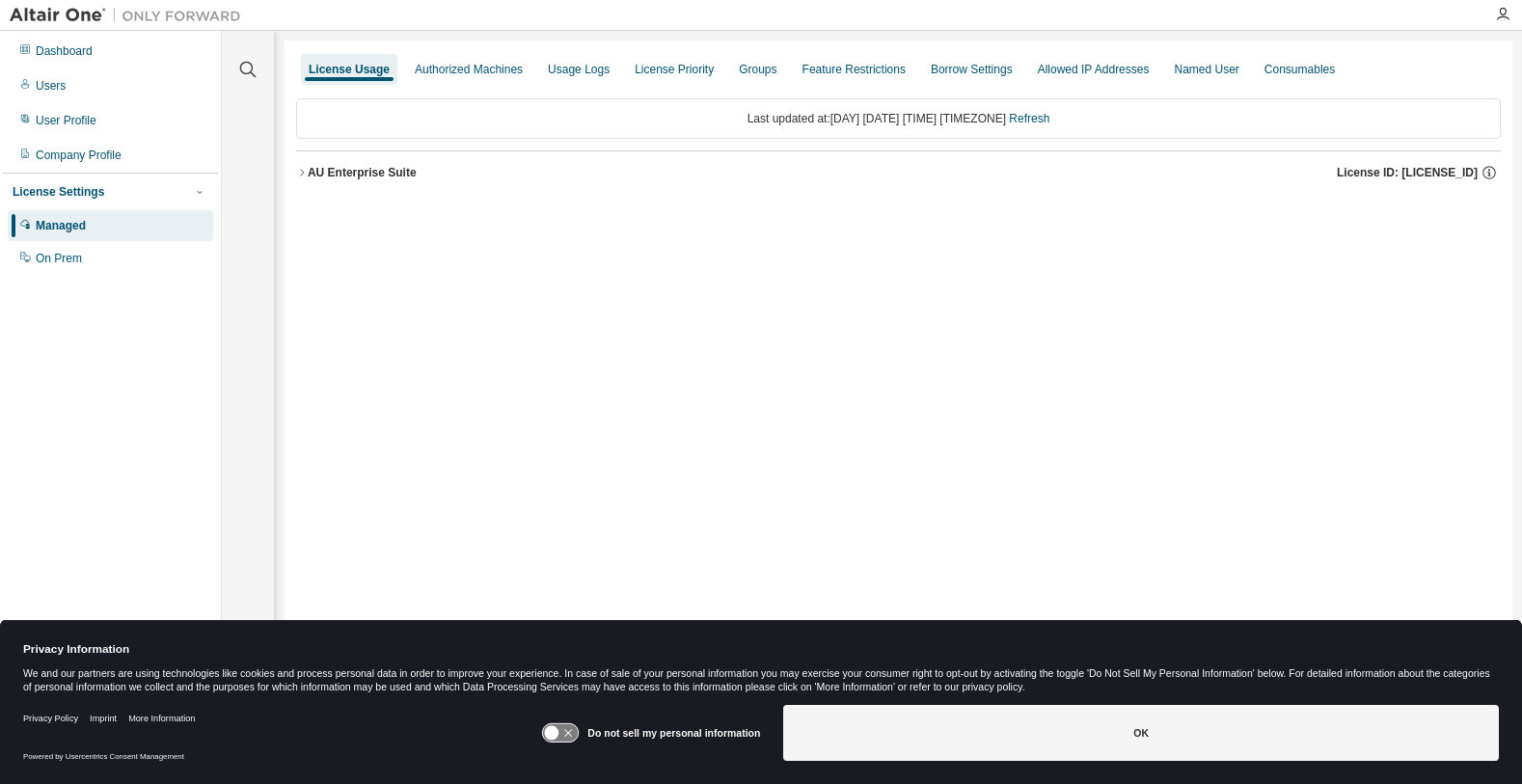 click 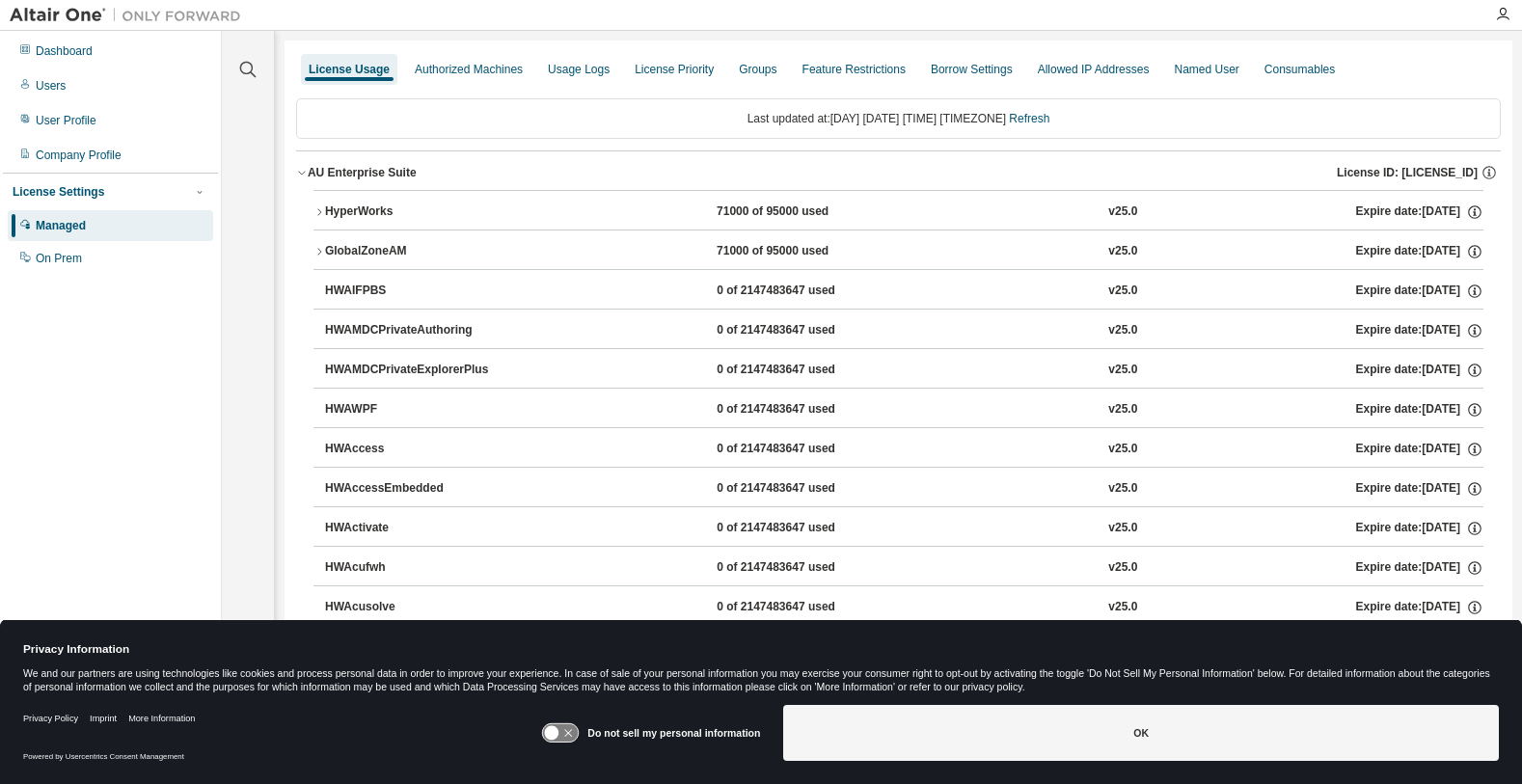 click on "HyperWorks" at bounding box center [412, 212] 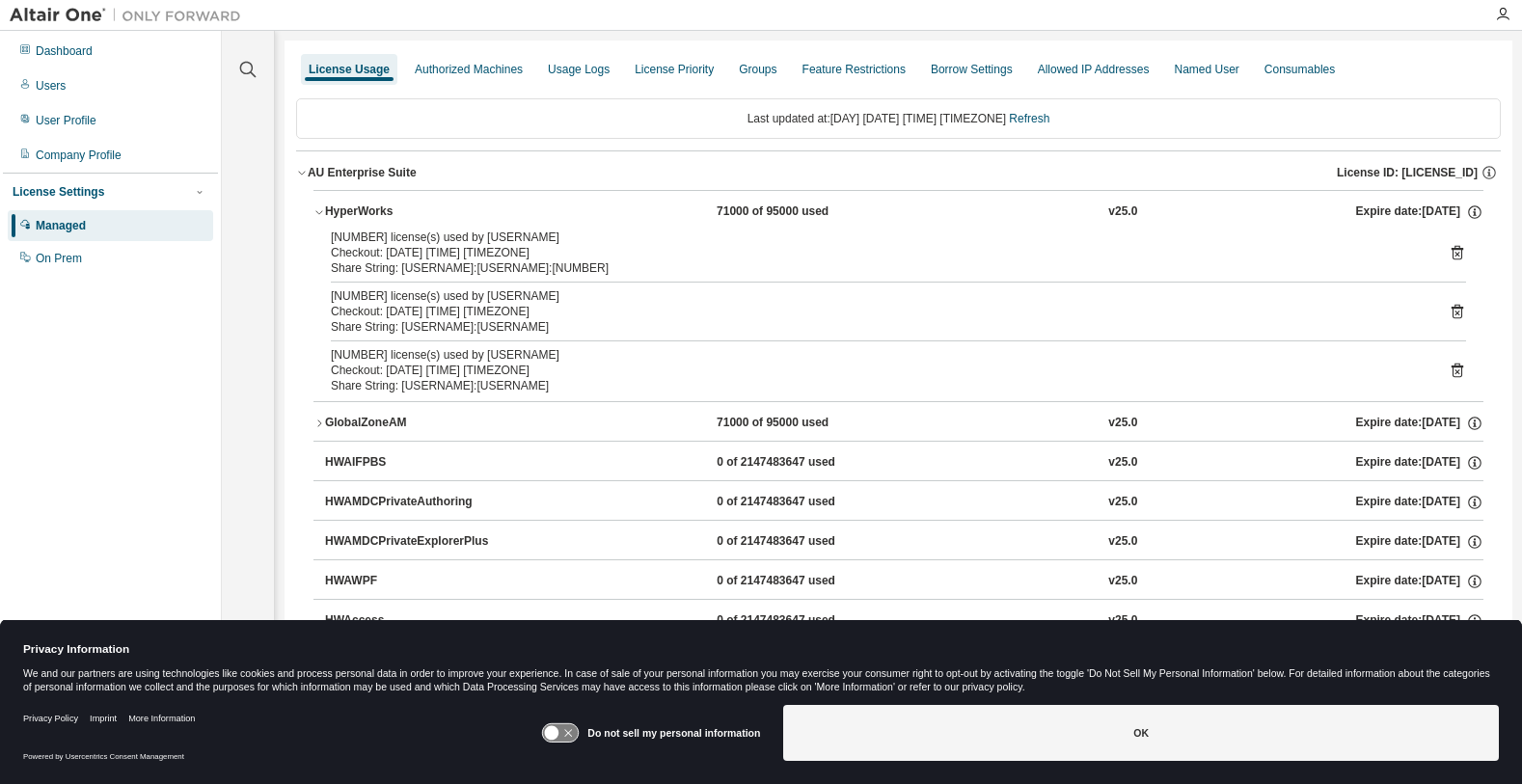click on "HyperWorks" at bounding box center (412, 212) 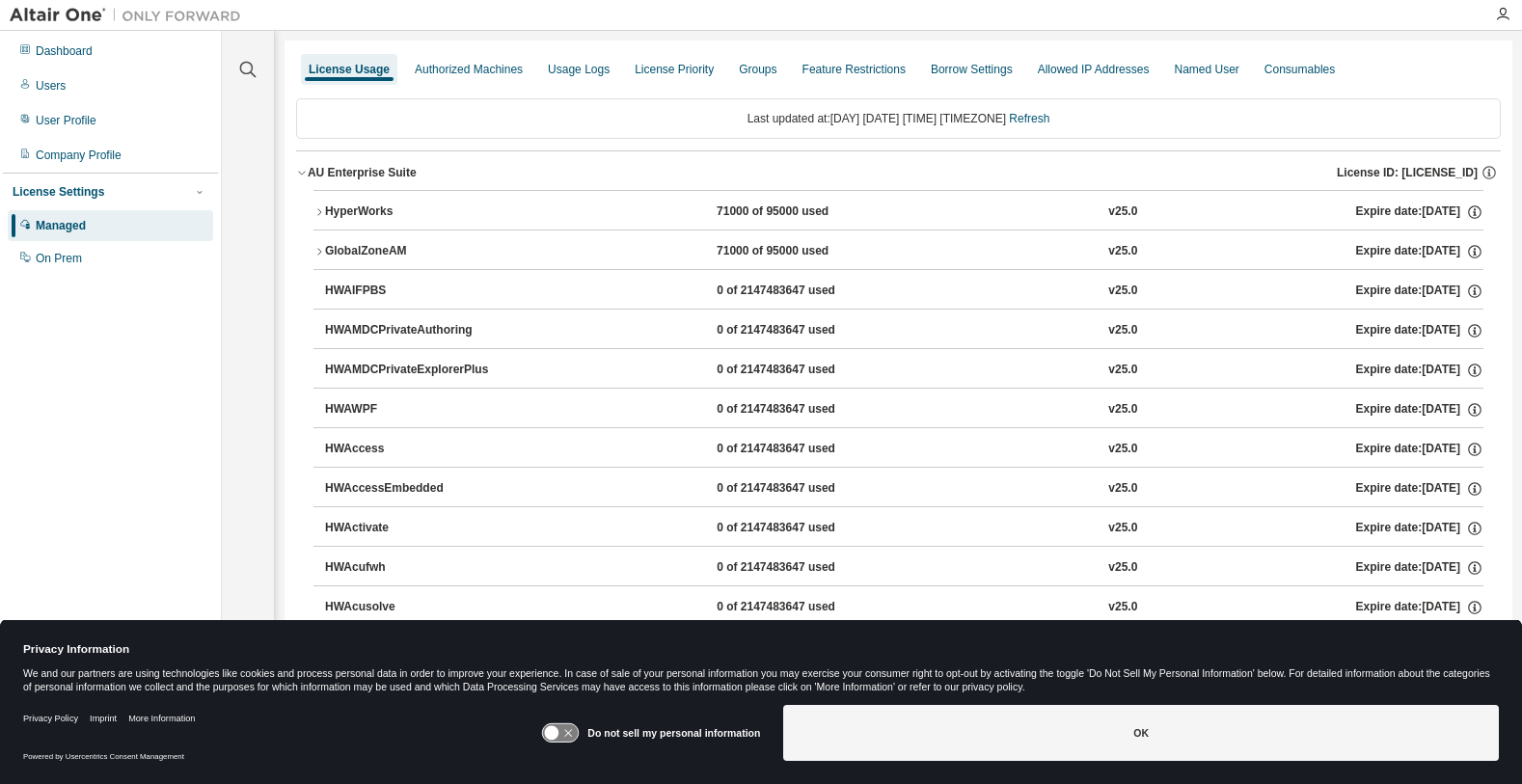 click on "HyperWorks" at bounding box center [412, 212] 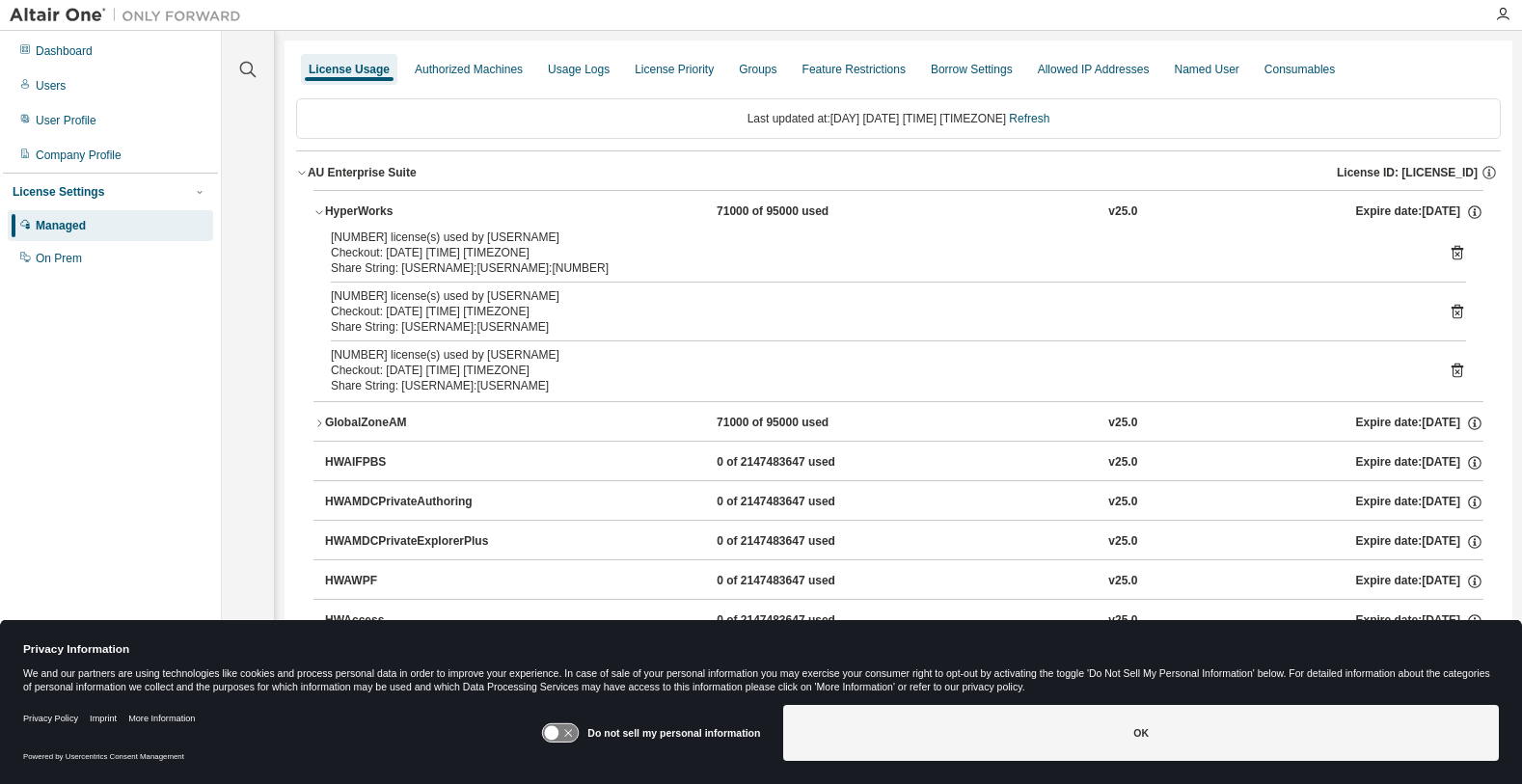 click 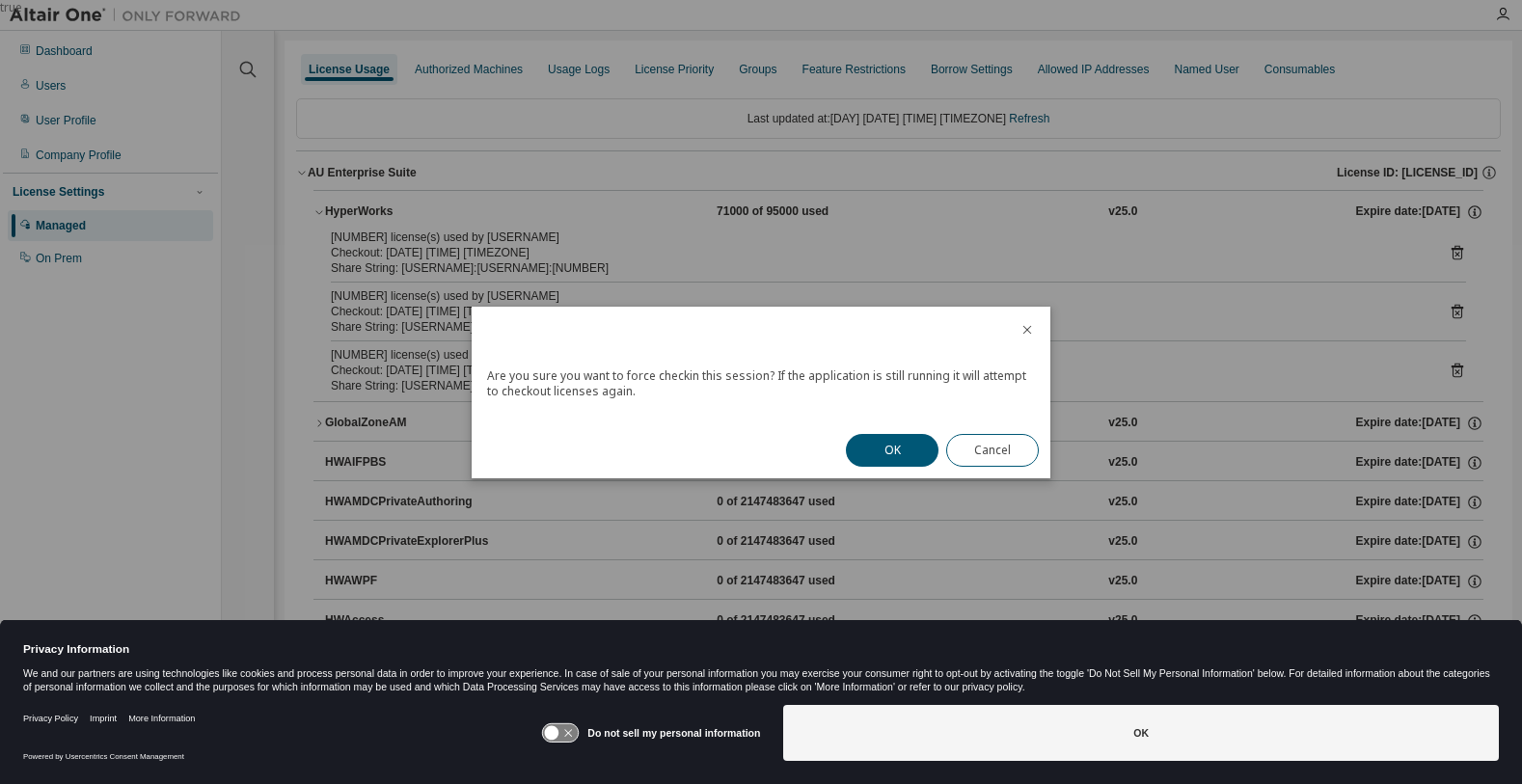 click on "OK" at bounding box center [892, 450] 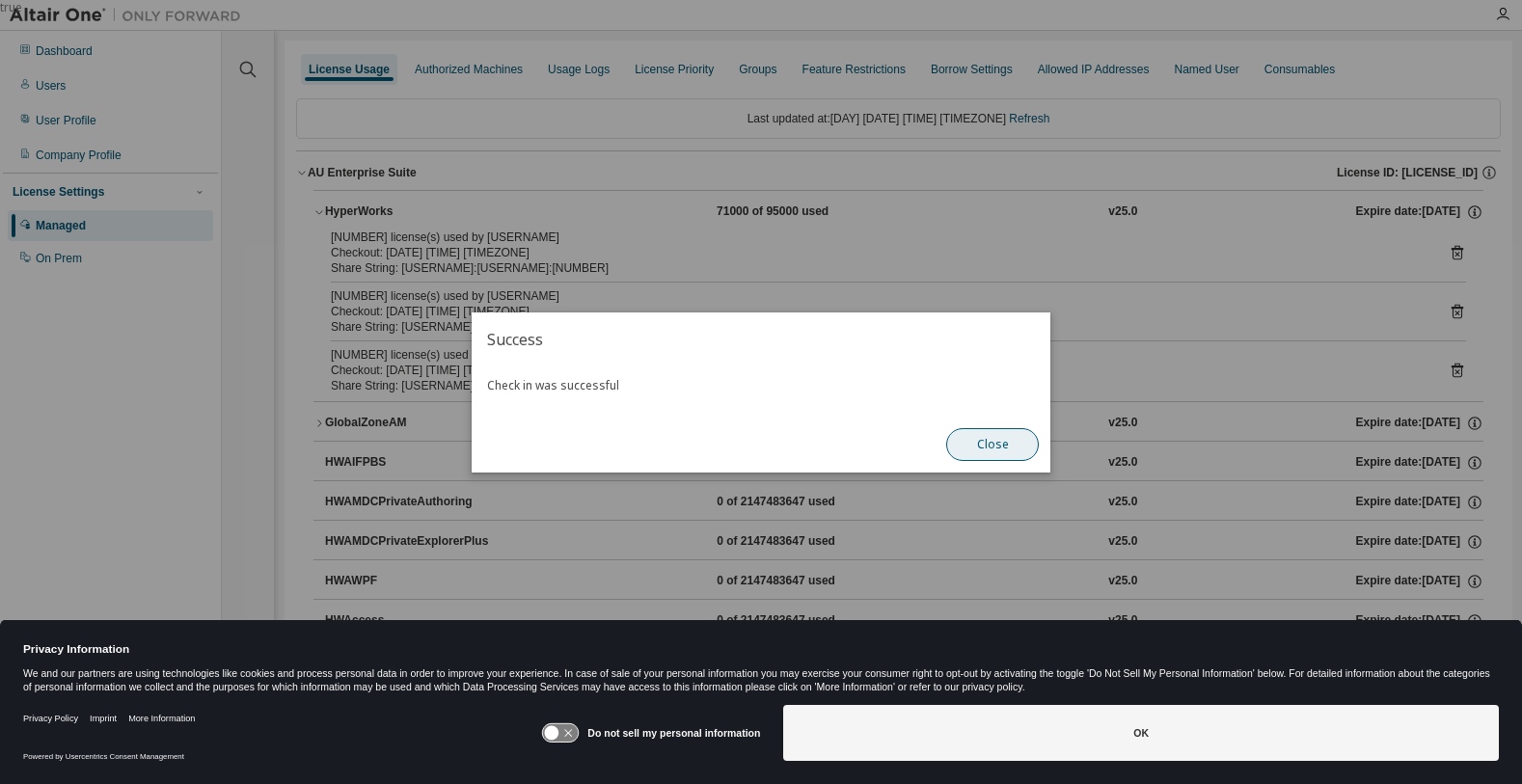 click on "Close" at bounding box center (992, 445) 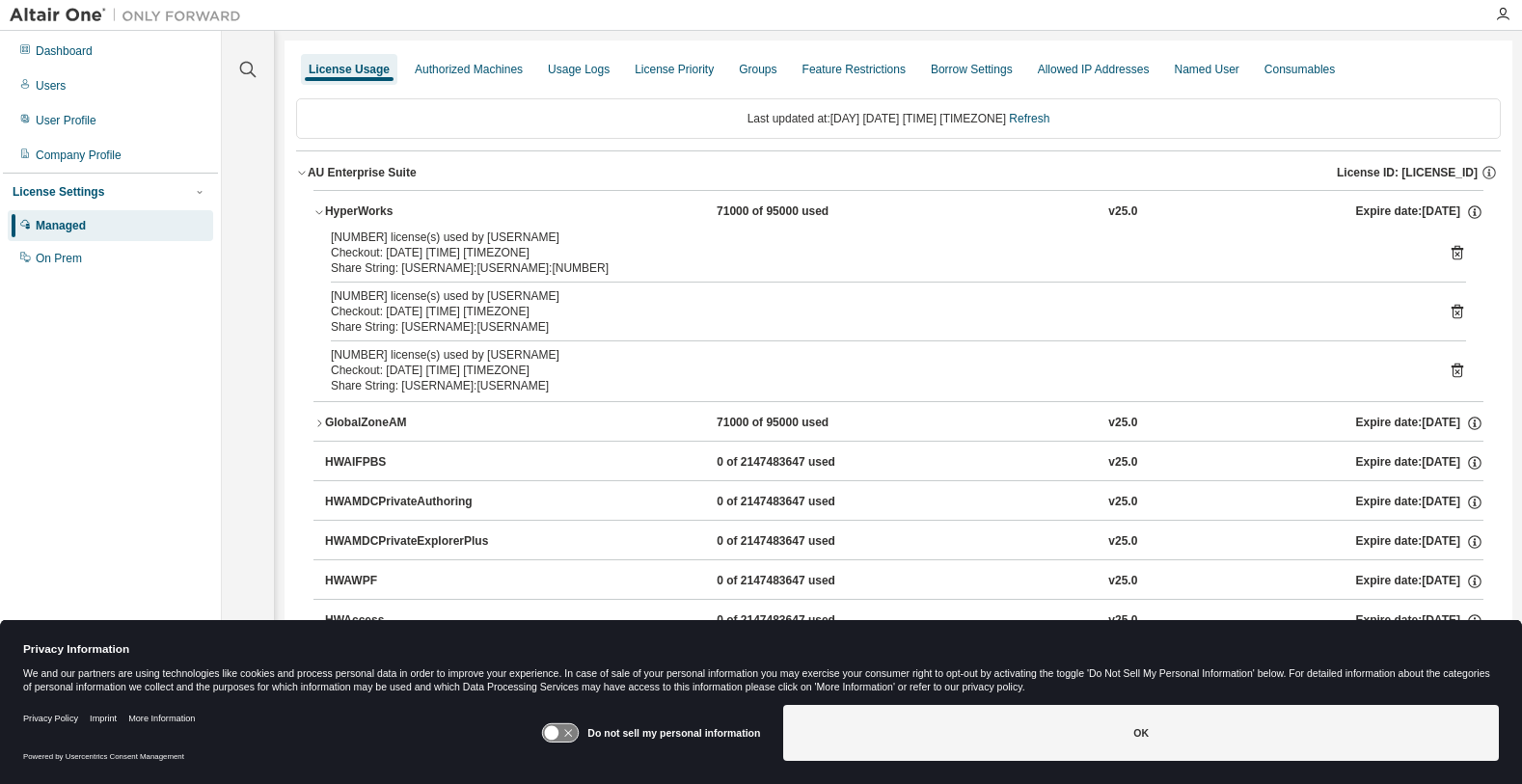 click on "Checkout: [DATE] [TIME] [TIMEZONE]" at bounding box center [875, 253] 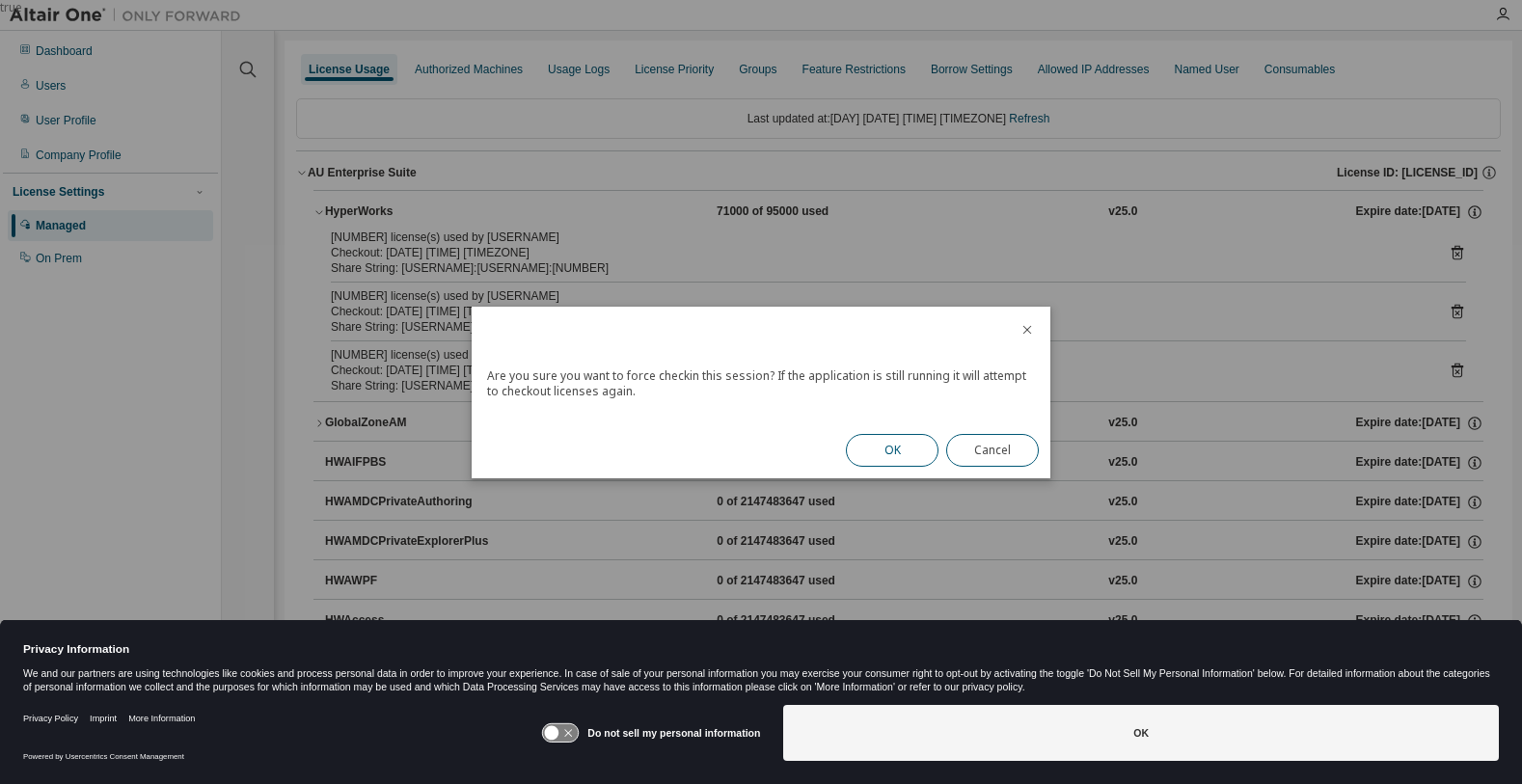 click on "OK" at bounding box center (892, 450) 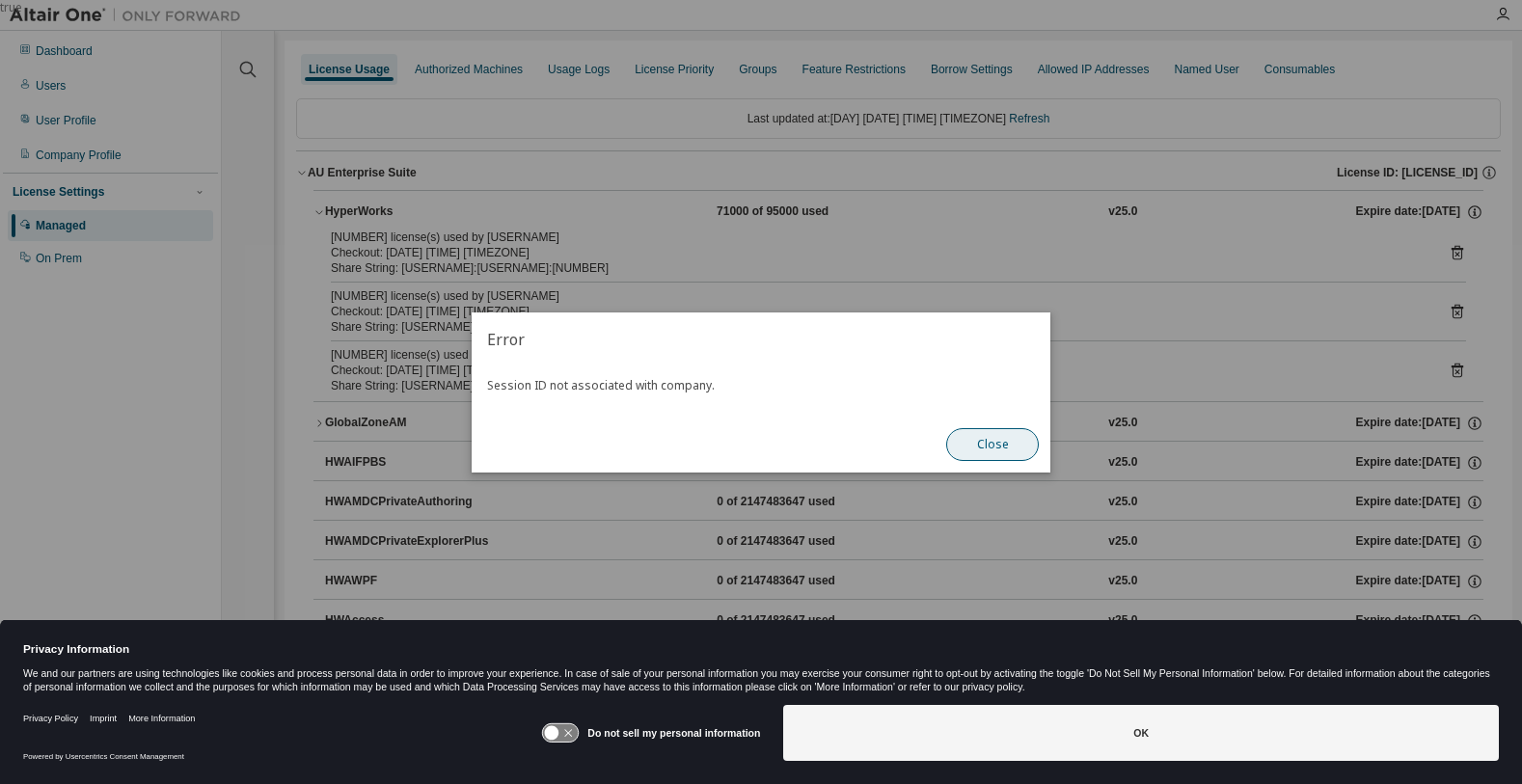 click on "Close" at bounding box center (992, 445) 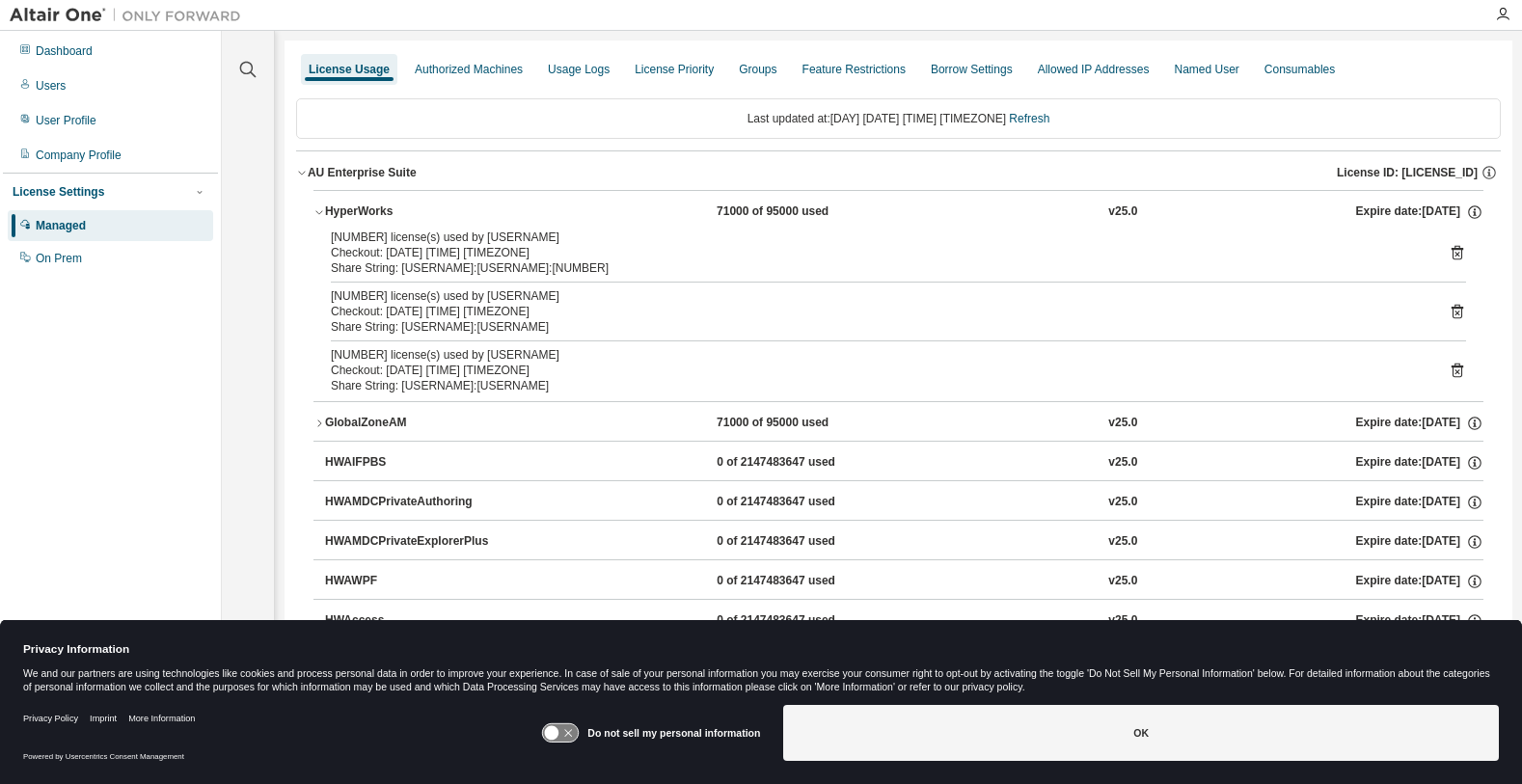 drag, startPoint x: 300, startPoint y: 174, endPoint x: 310, endPoint y: 176, distance: 10.198039 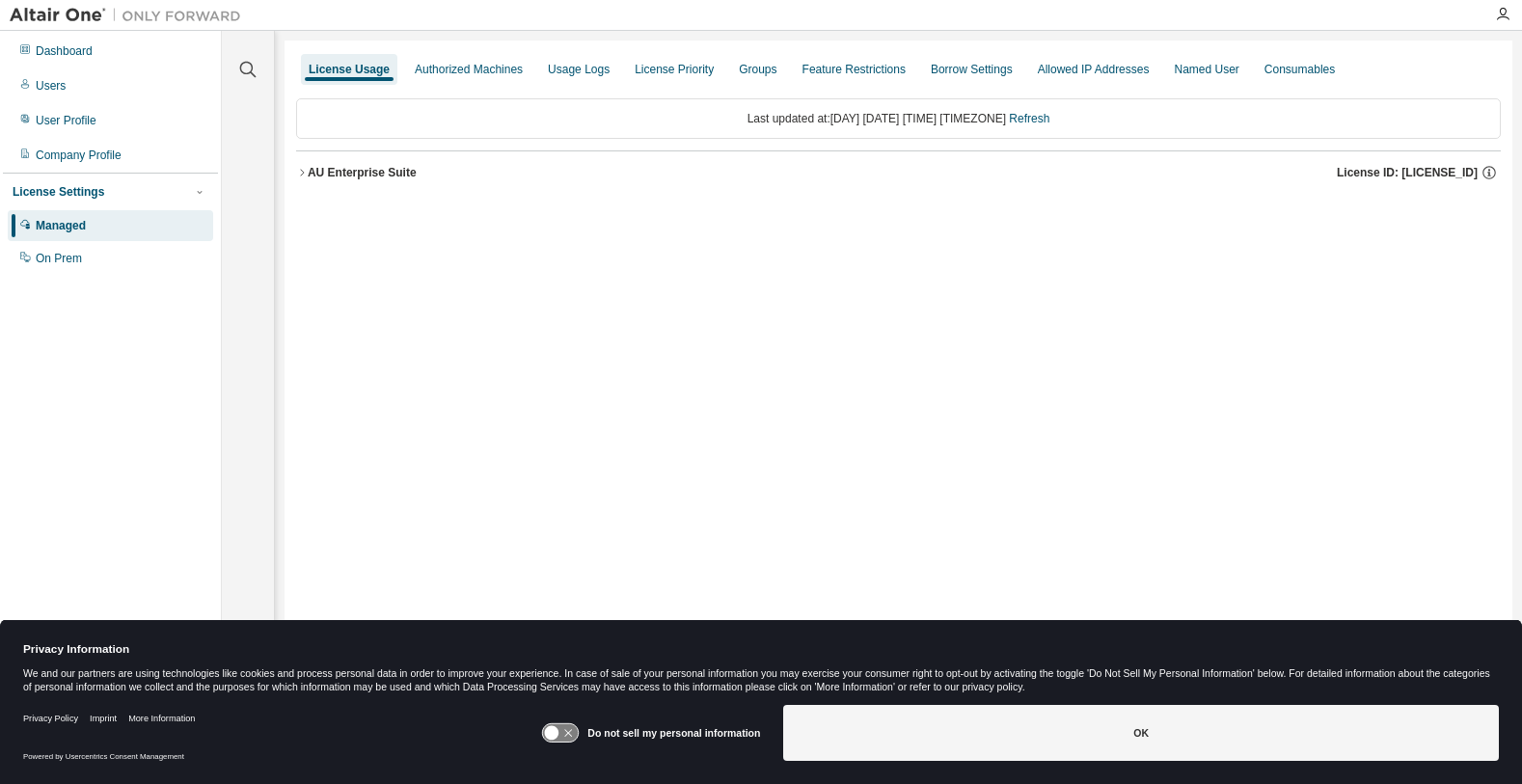 click 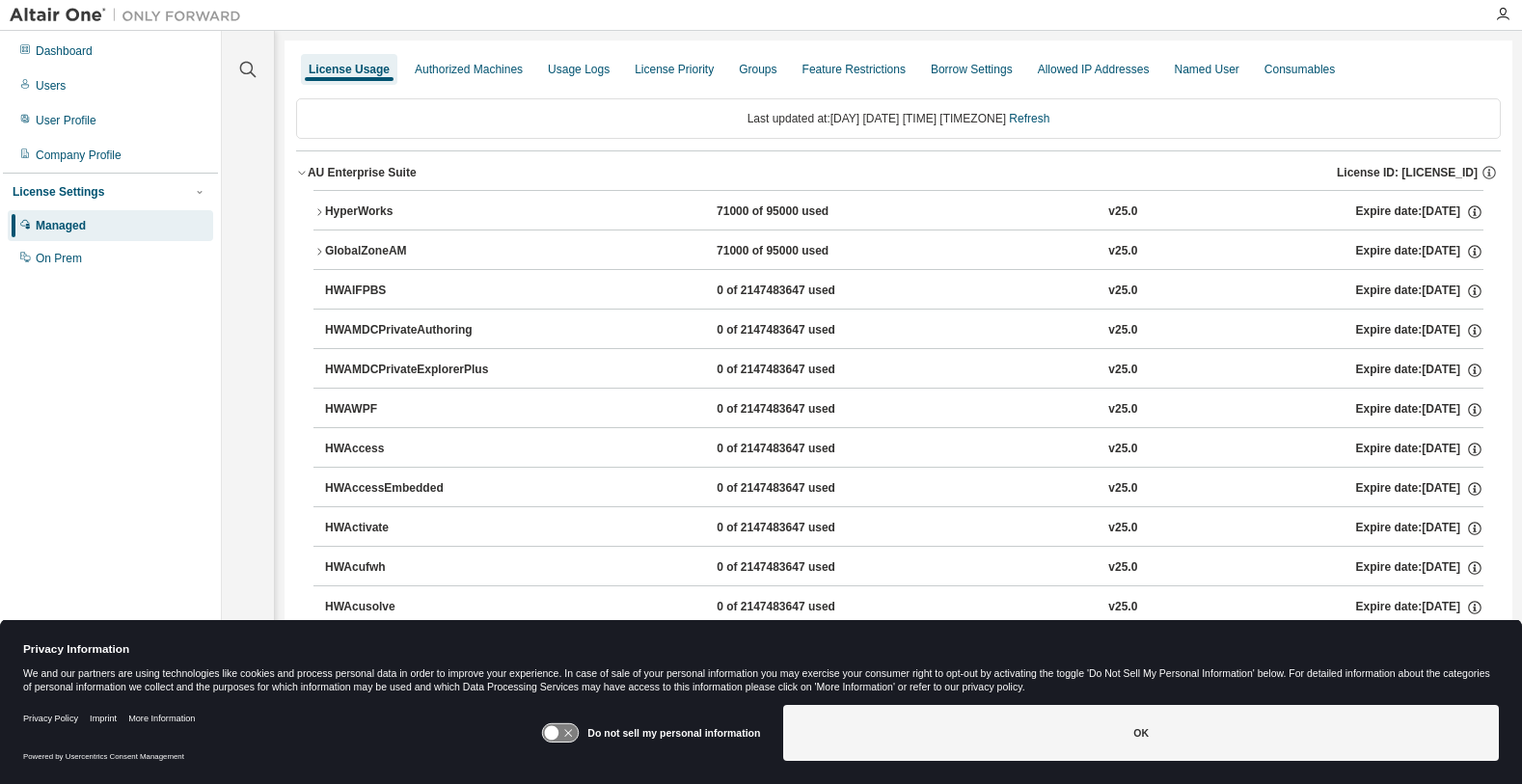 click 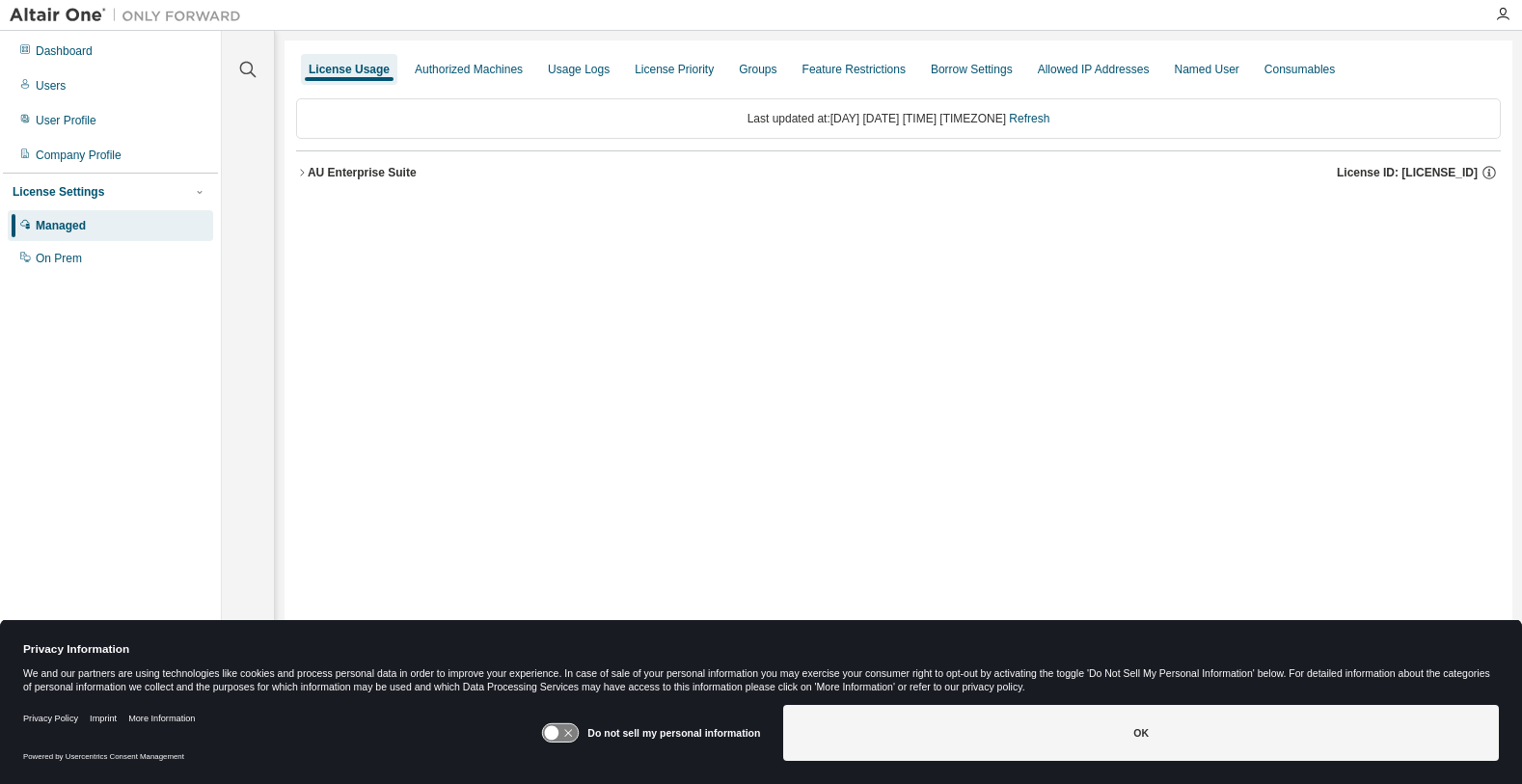 click 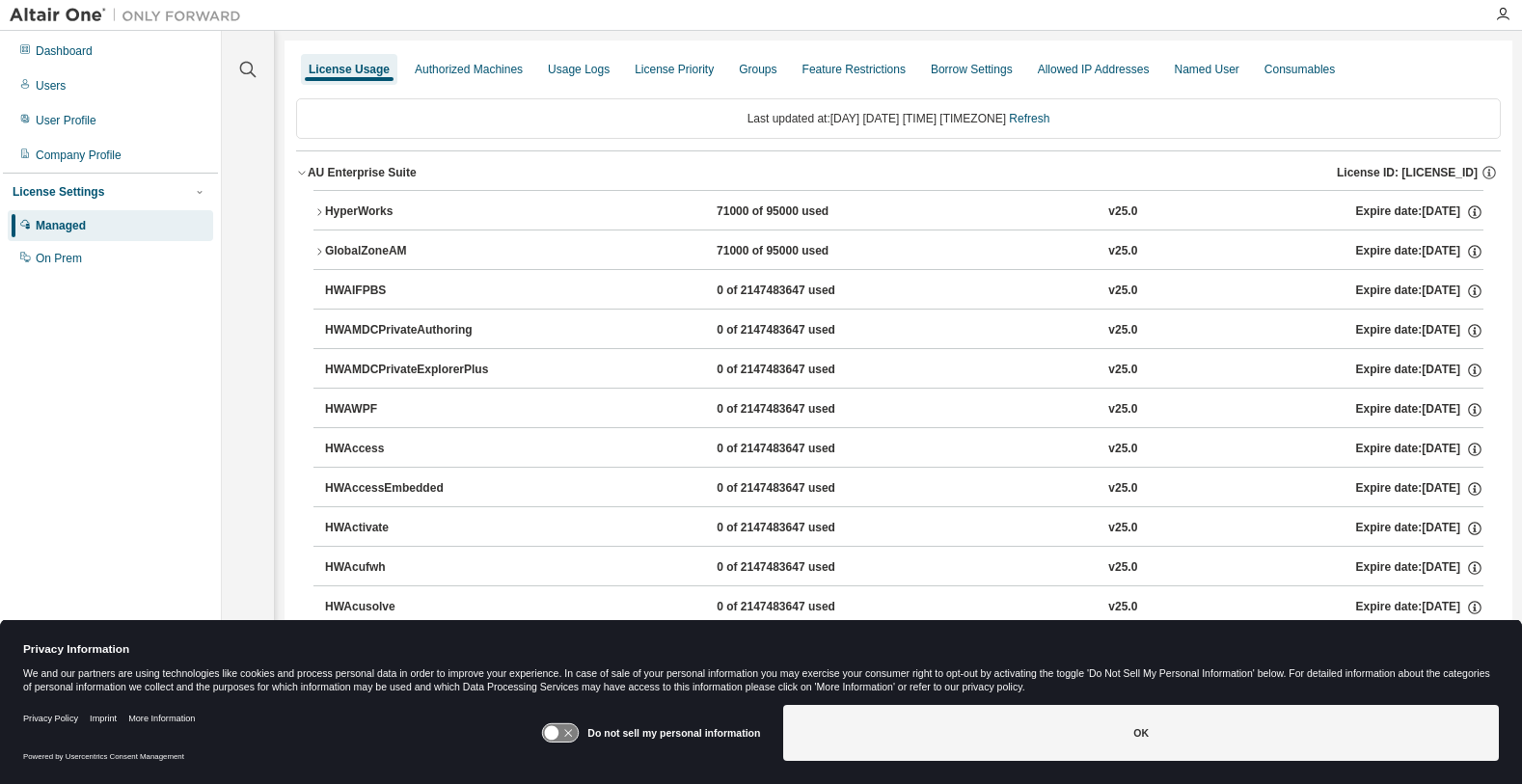 click on "License Usage" at bounding box center [349, 69] 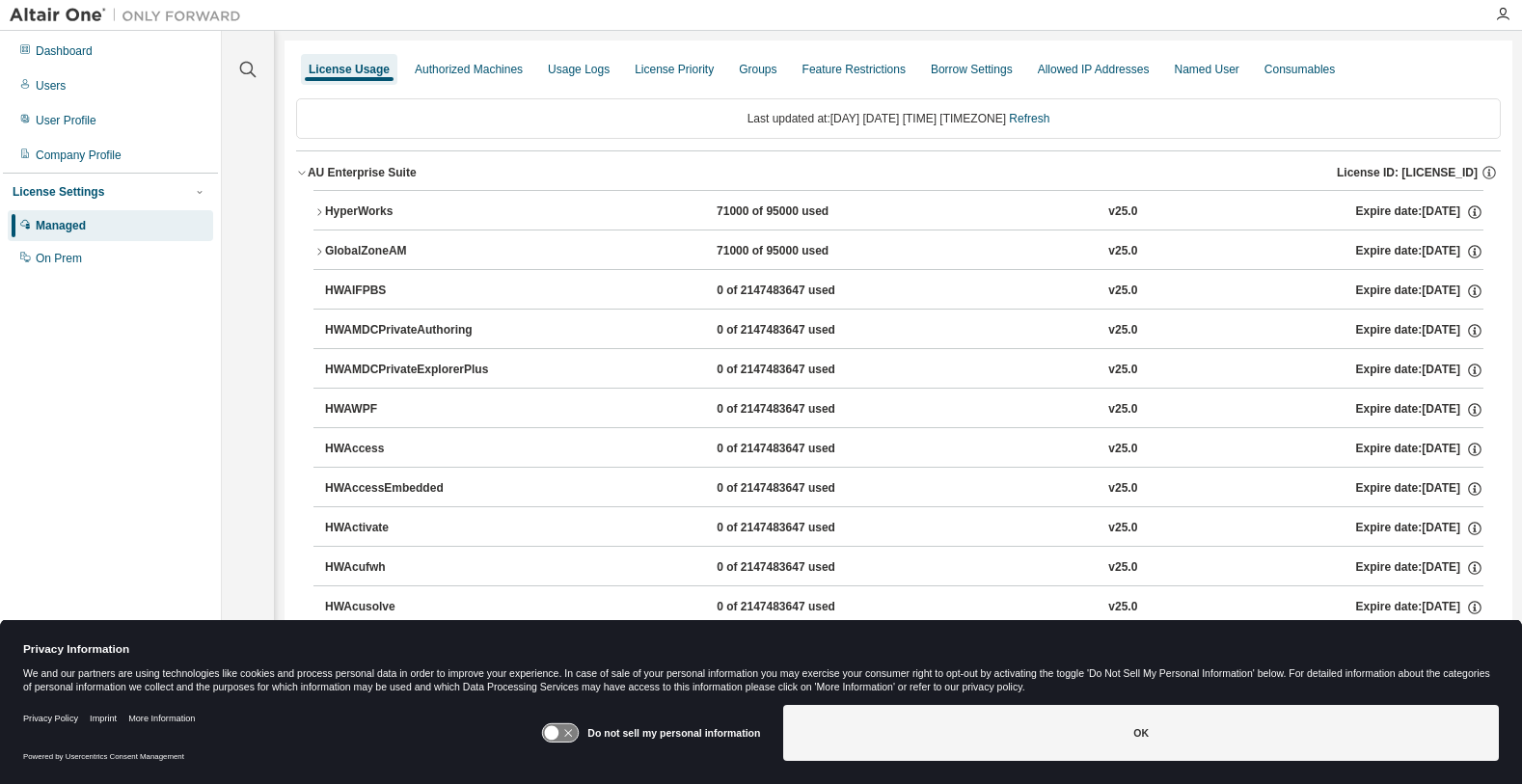 click on "71000 of 95000 used" at bounding box center (803, 212) 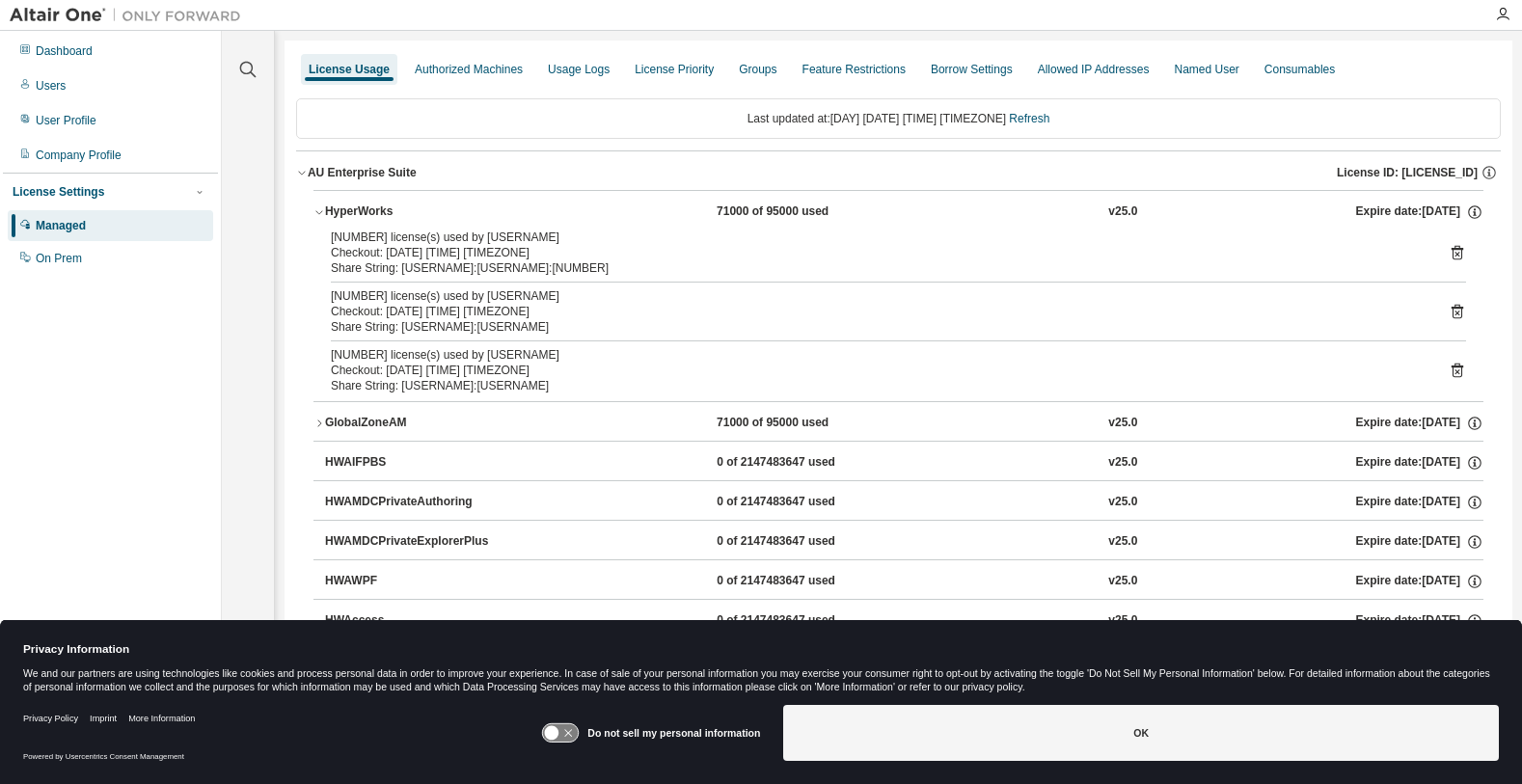 click 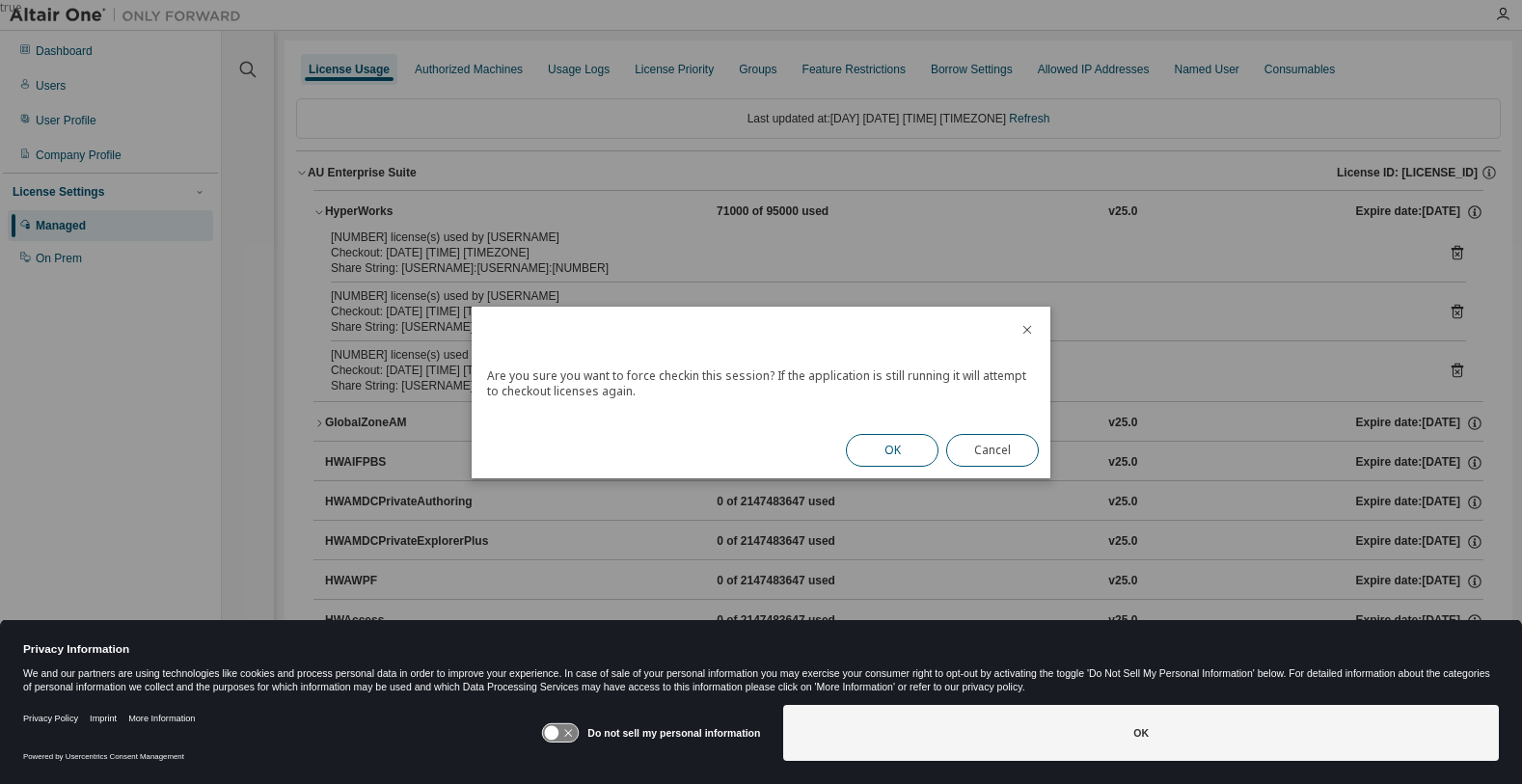 click on "OK" at bounding box center [892, 450] 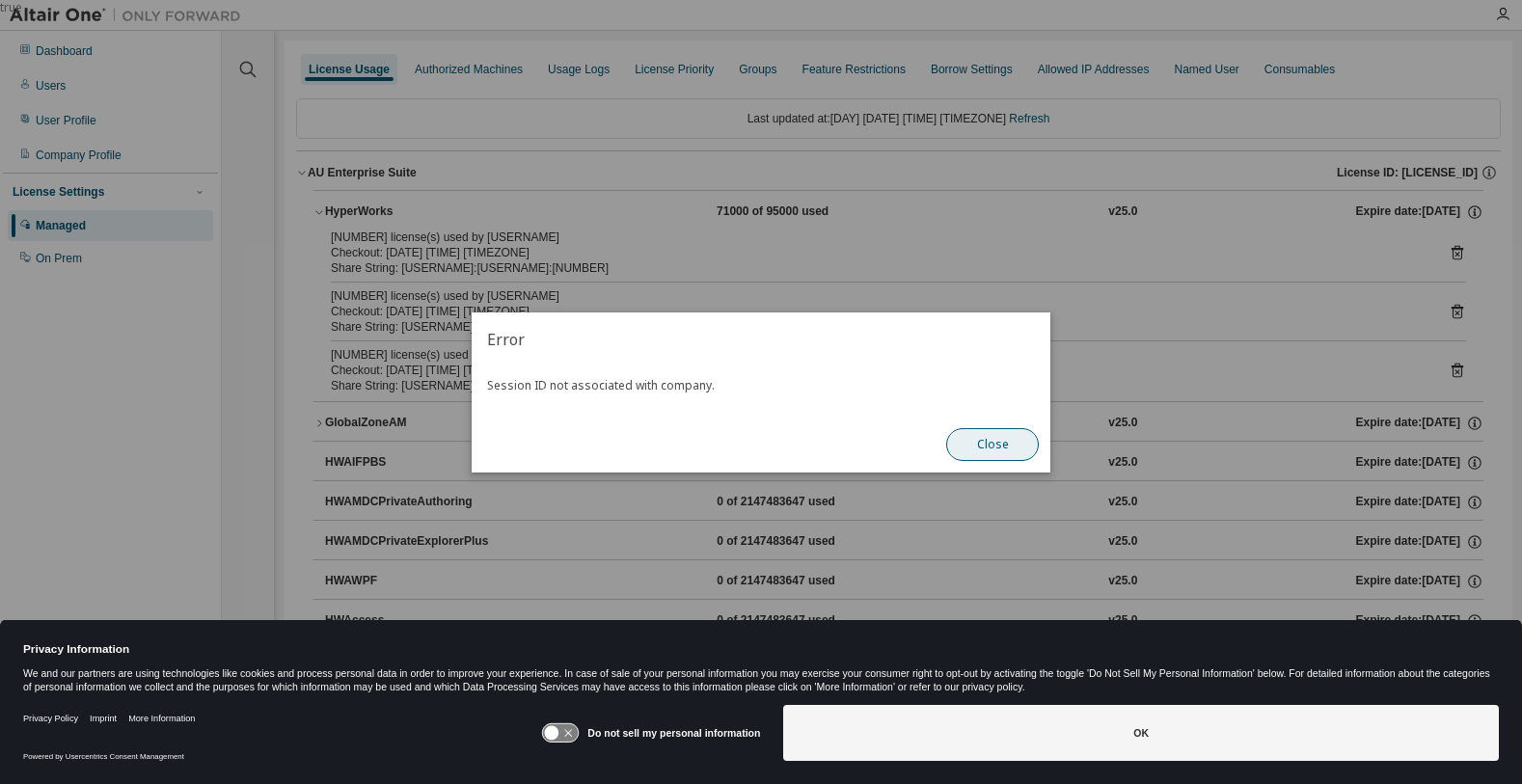 click on "Close" at bounding box center (992, 445) 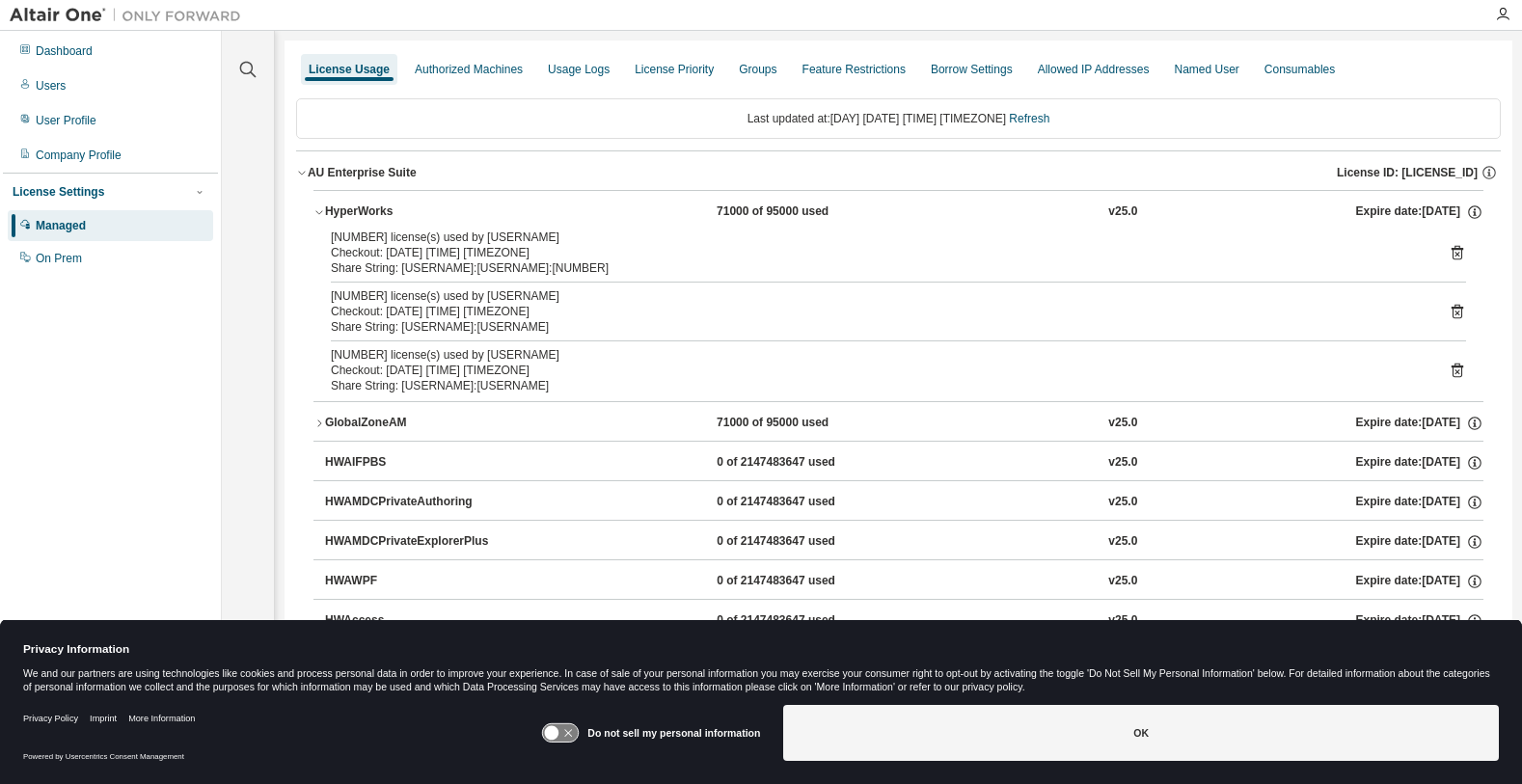 click 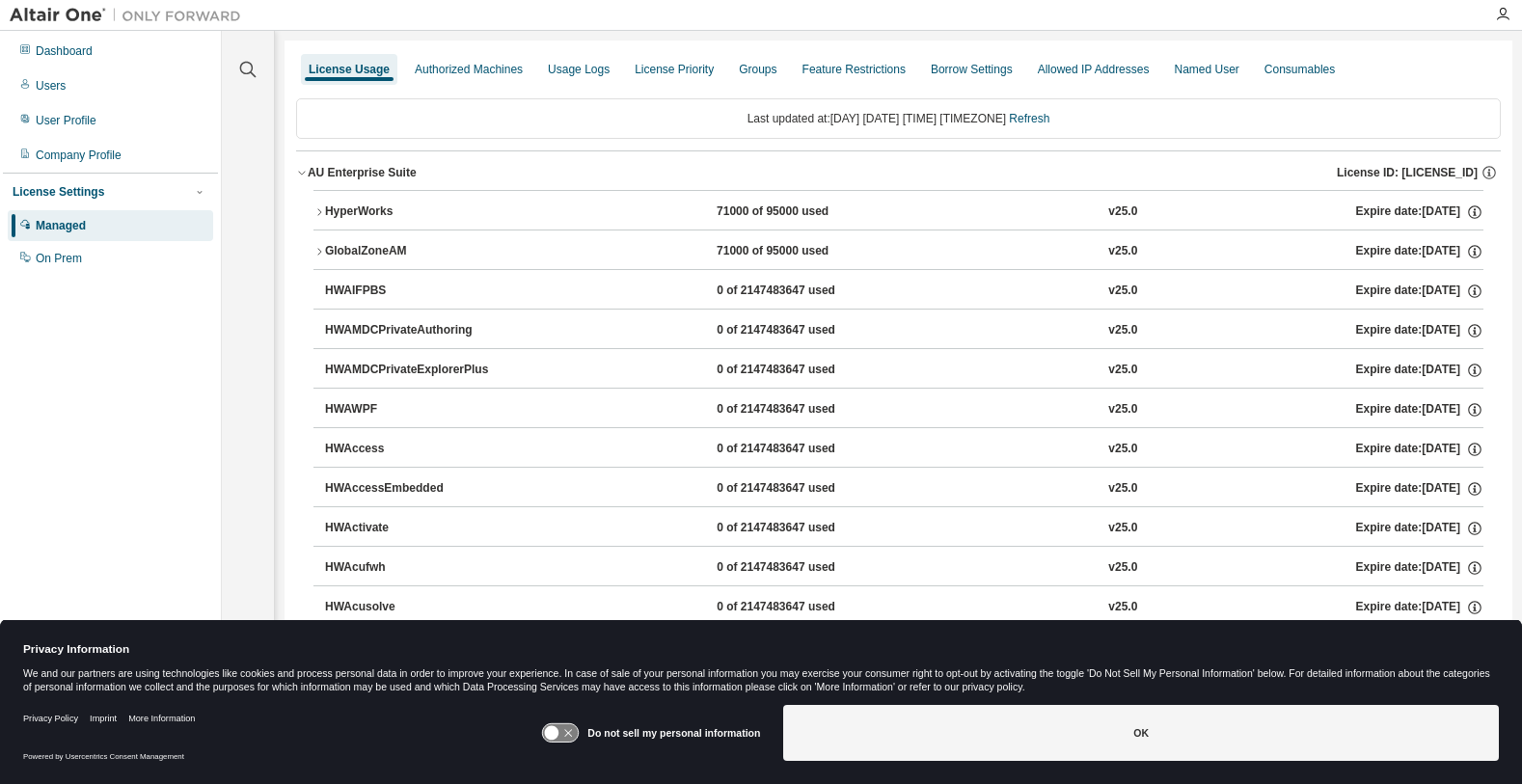 click 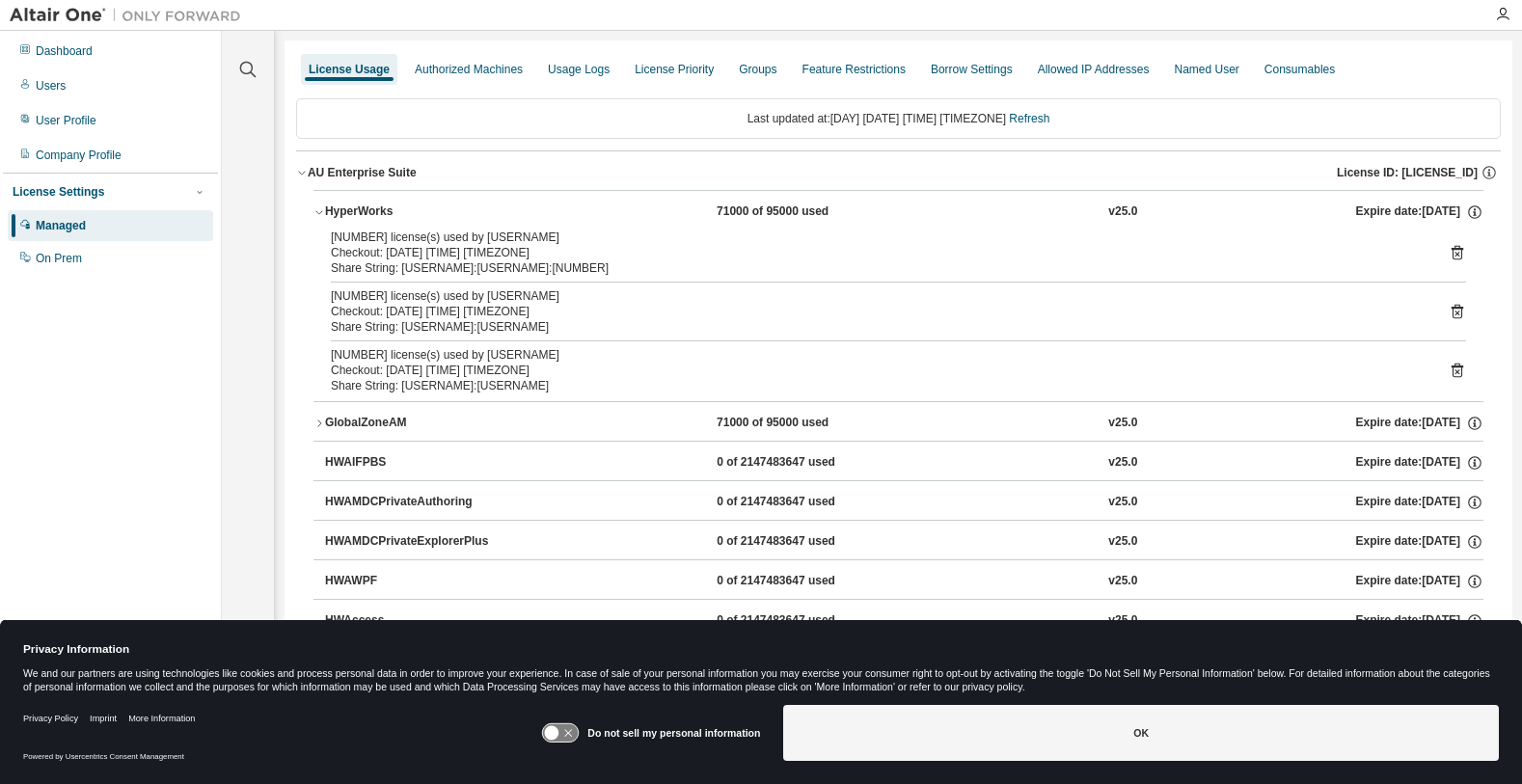 drag, startPoint x: 380, startPoint y: 257, endPoint x: 335, endPoint y: 231, distance: 51.97115 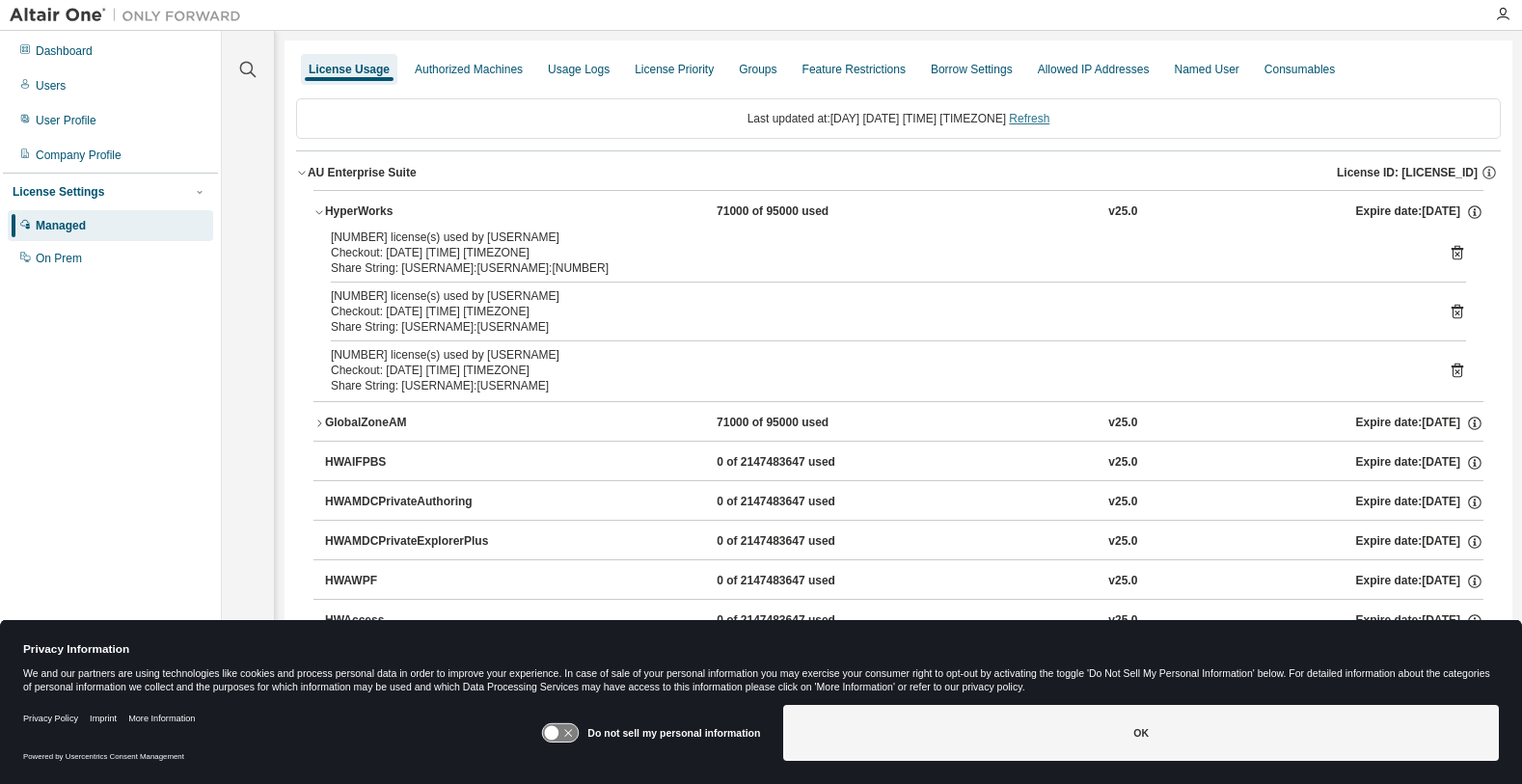 click on "Refresh" at bounding box center [1029, 119] 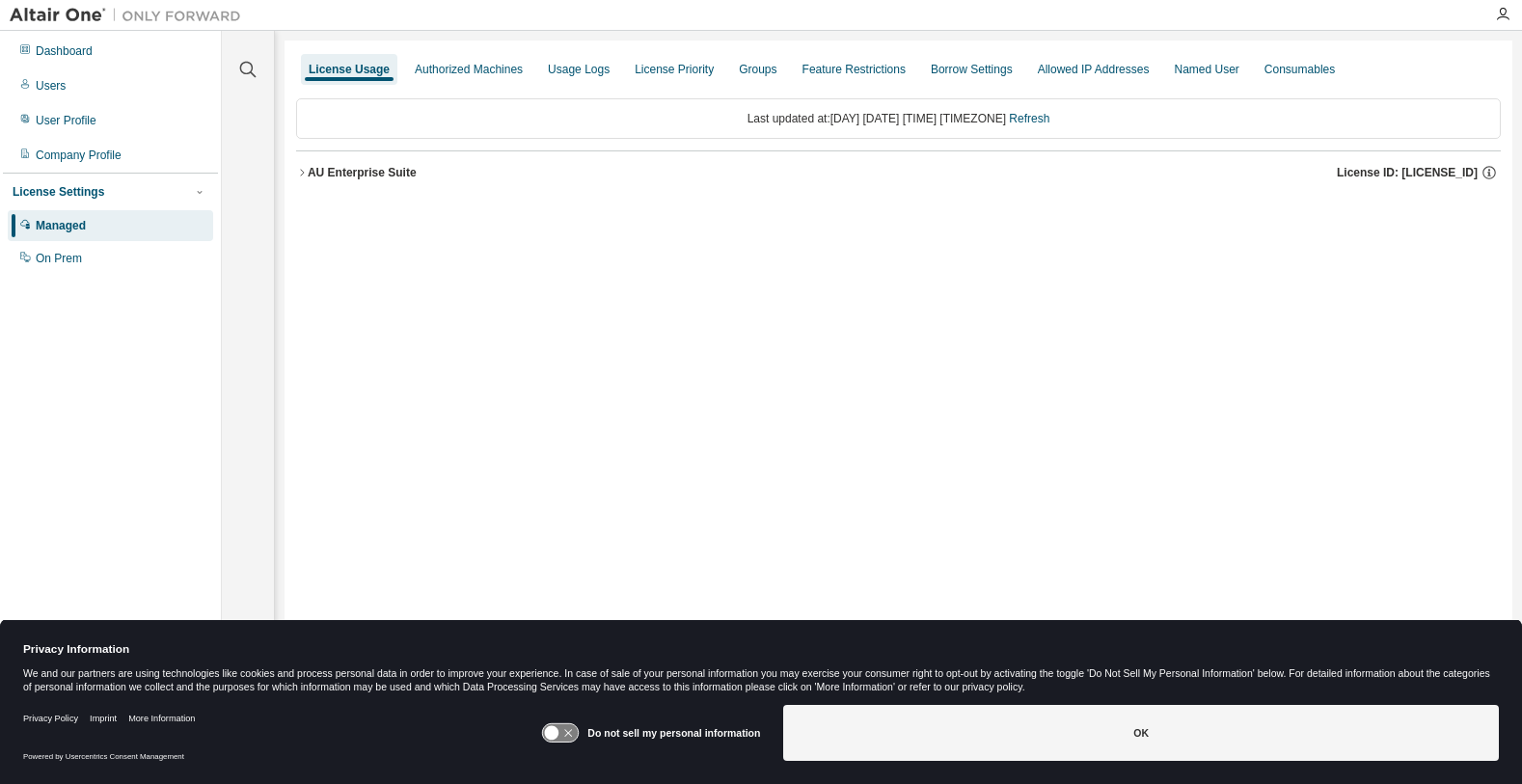 click 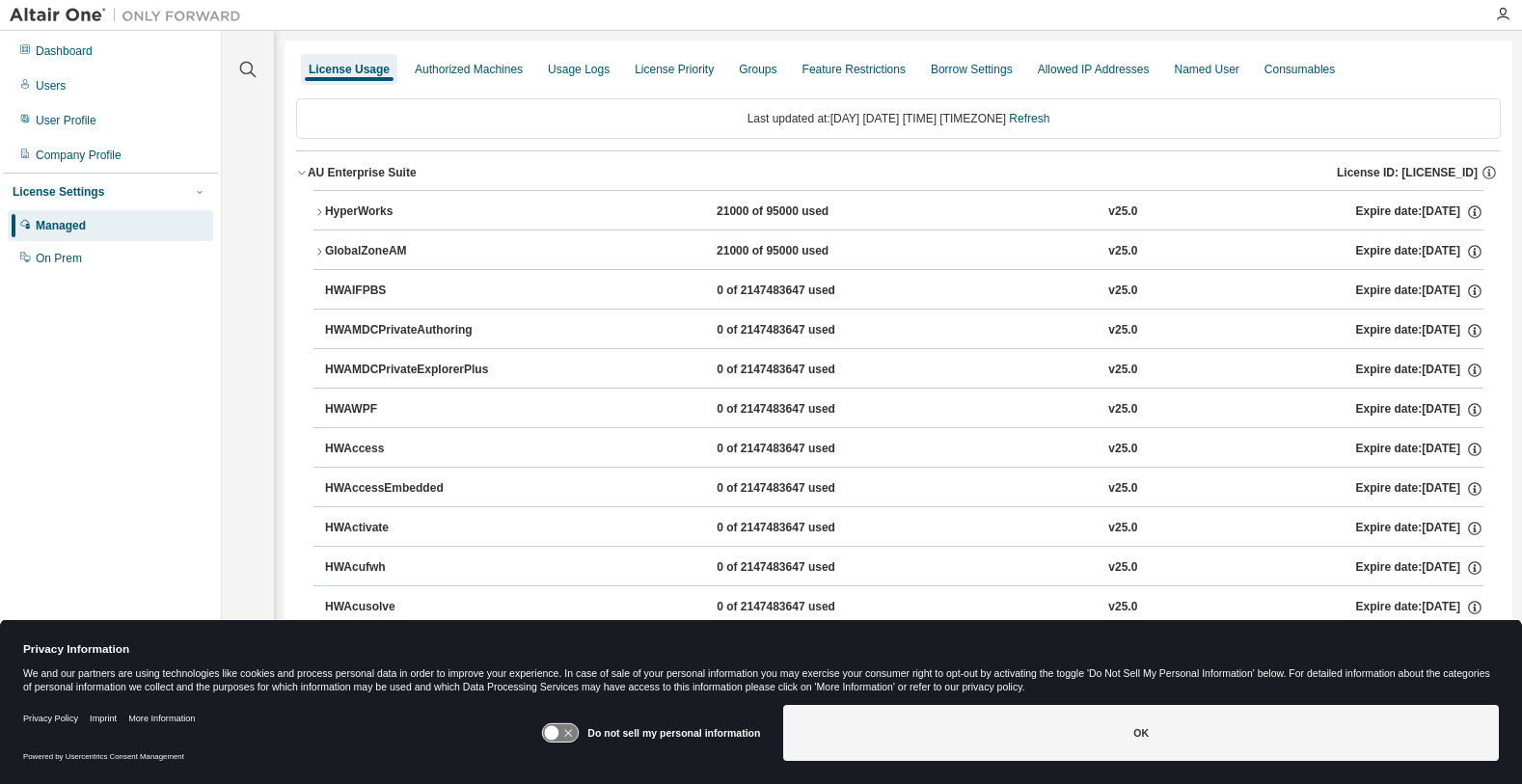 click 